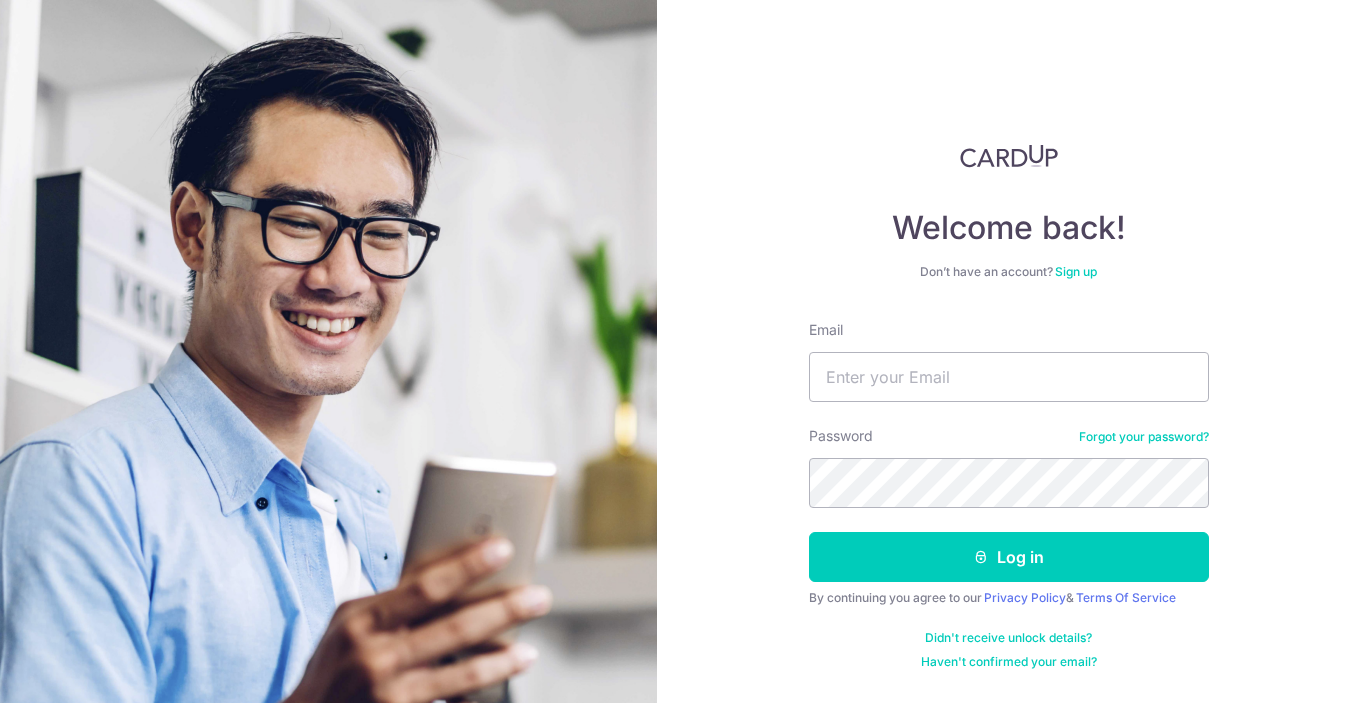 scroll, scrollTop: 0, scrollLeft: 0, axis: both 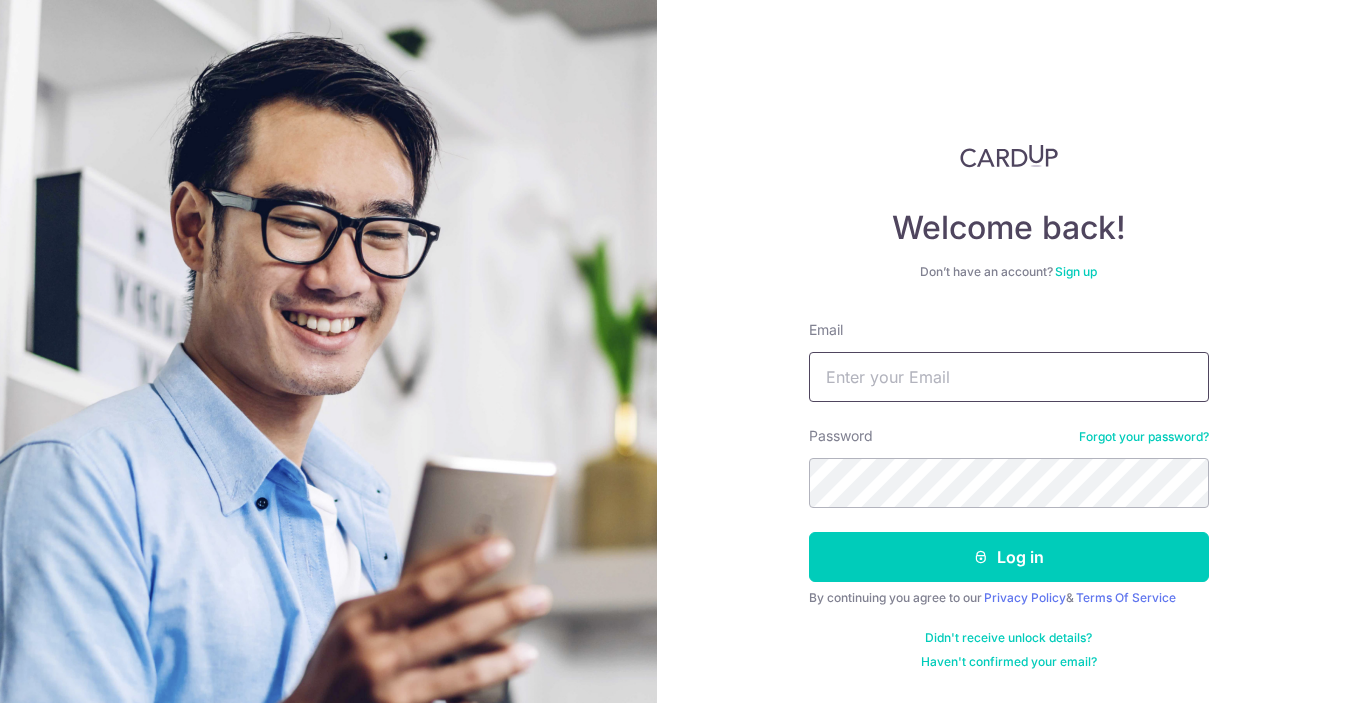 click on "Email" at bounding box center [1009, 377] 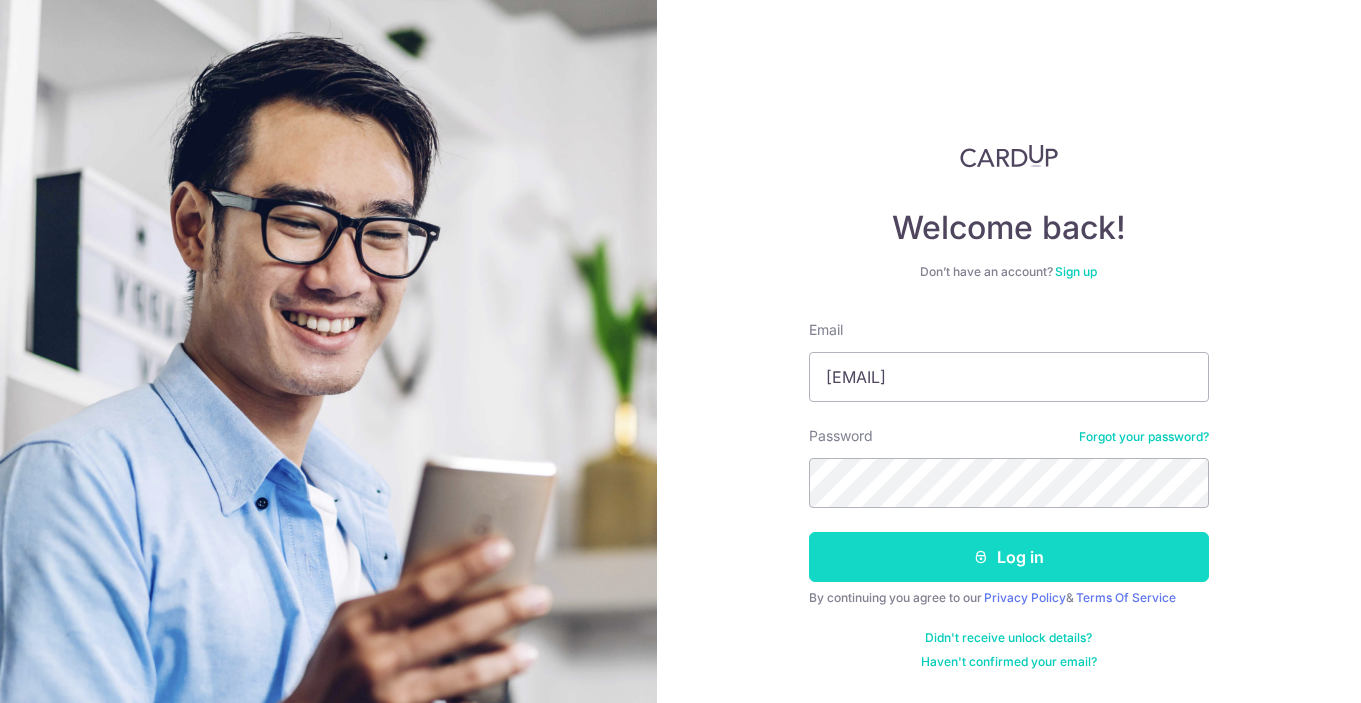 click on "Log in" at bounding box center [1009, 557] 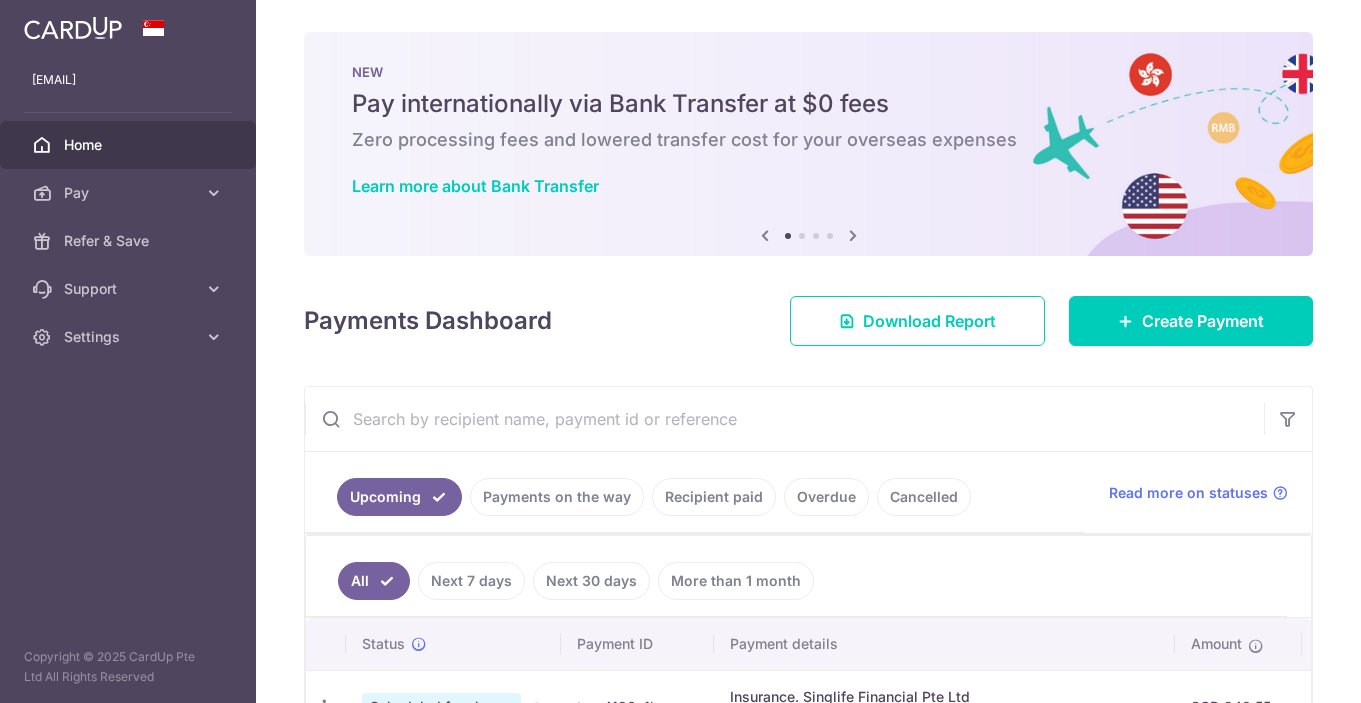 scroll, scrollTop: 0, scrollLeft: 0, axis: both 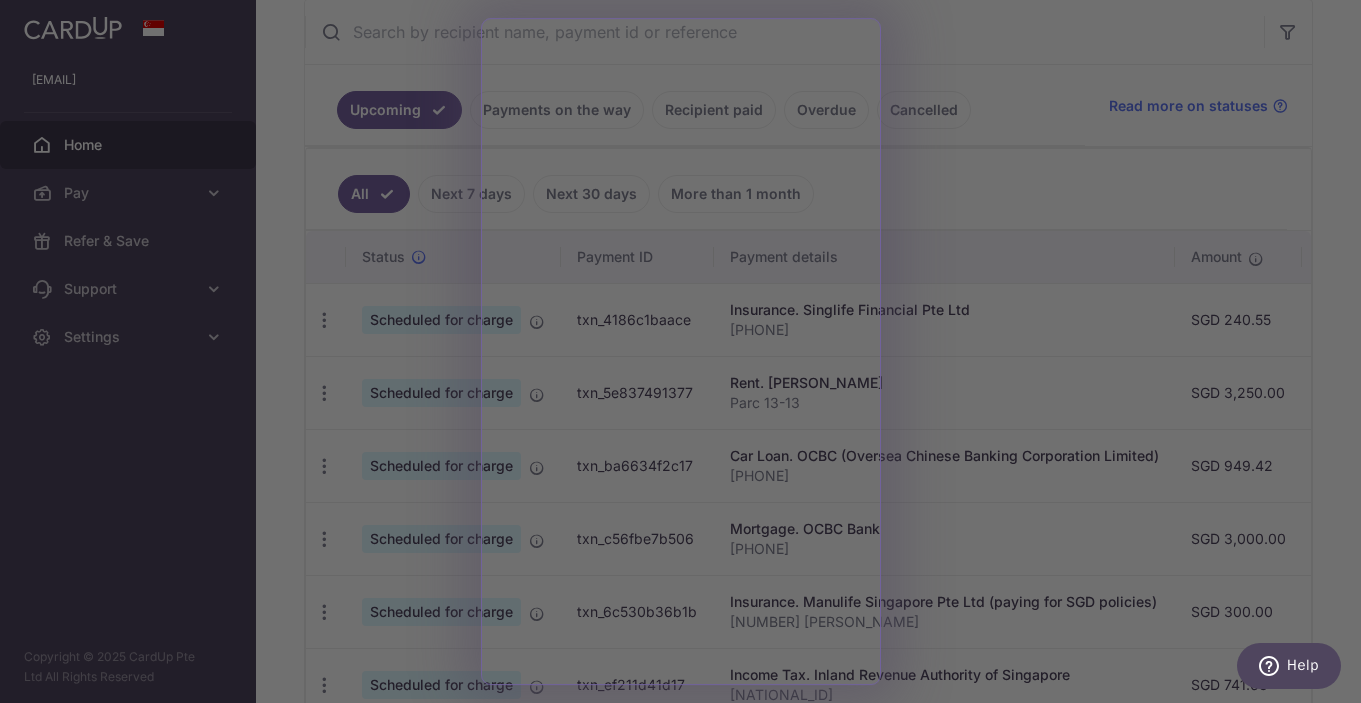 click at bounding box center (687, 355) 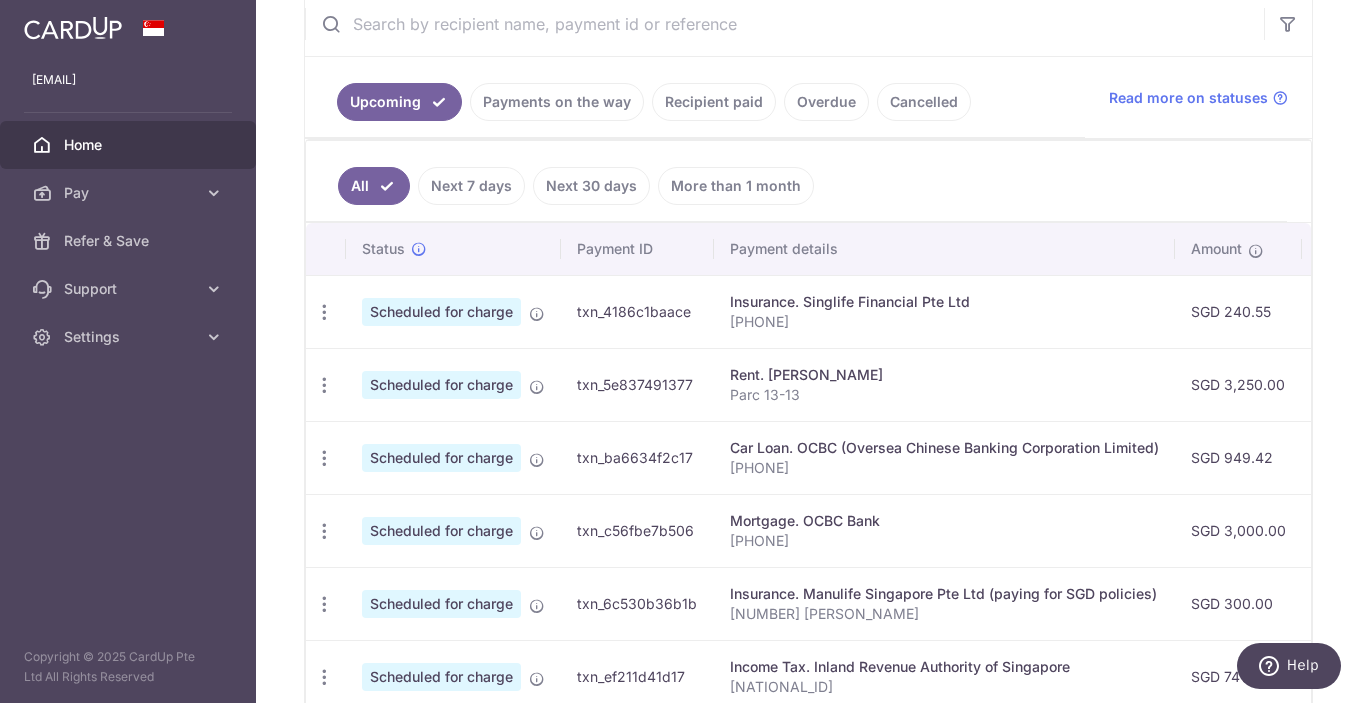scroll, scrollTop: 397, scrollLeft: 0, axis: vertical 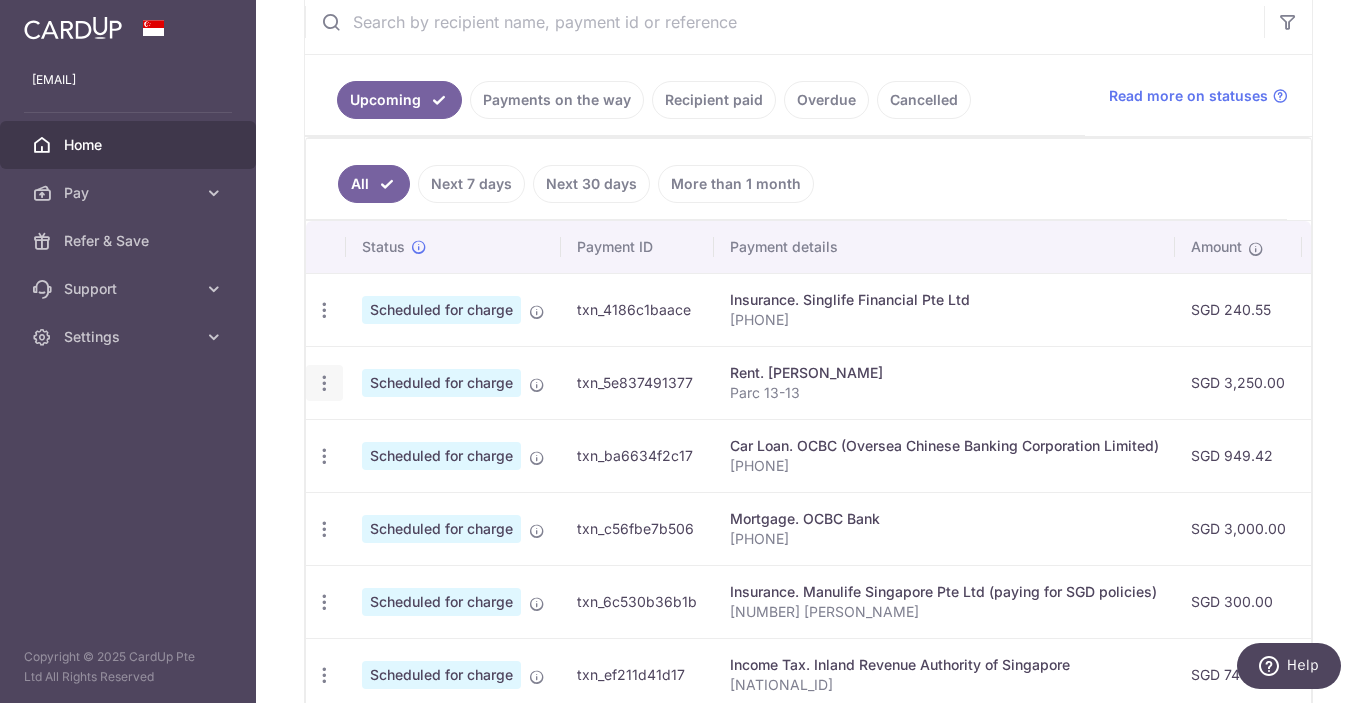 click at bounding box center [324, 310] 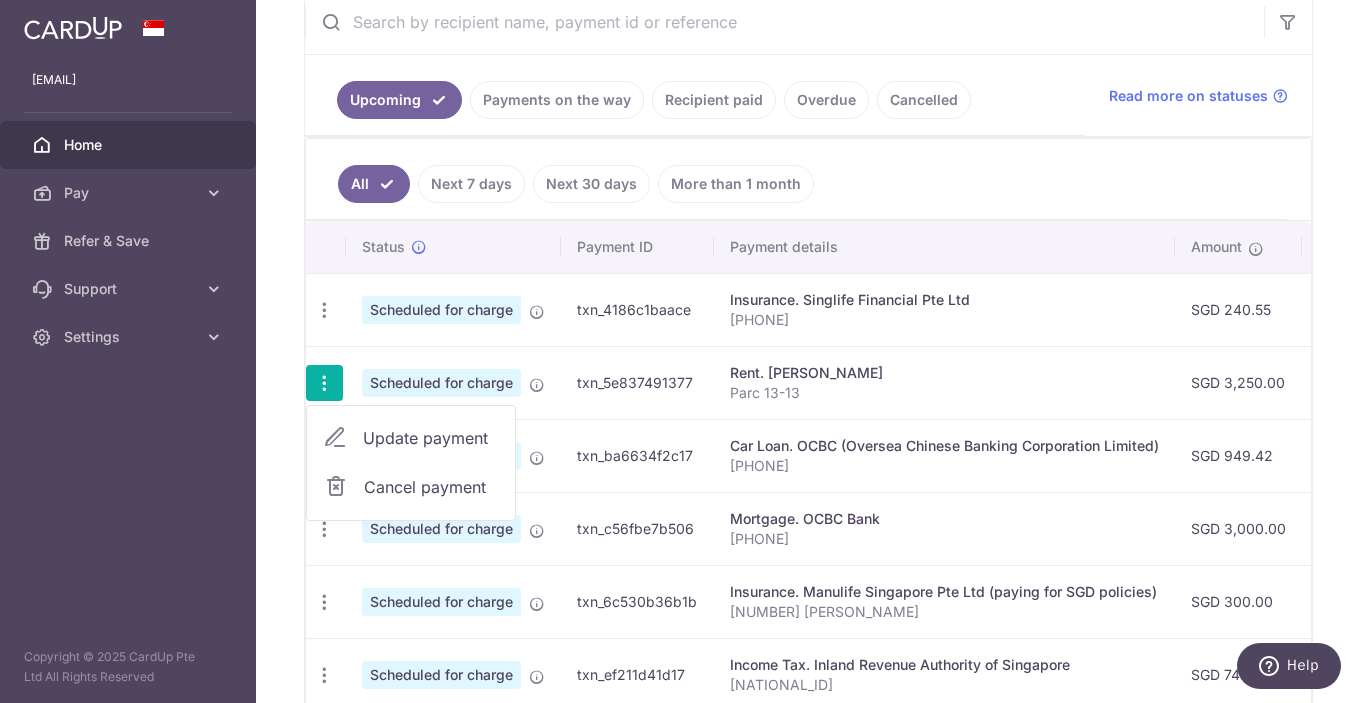 click on "Update payment" at bounding box center (431, 438) 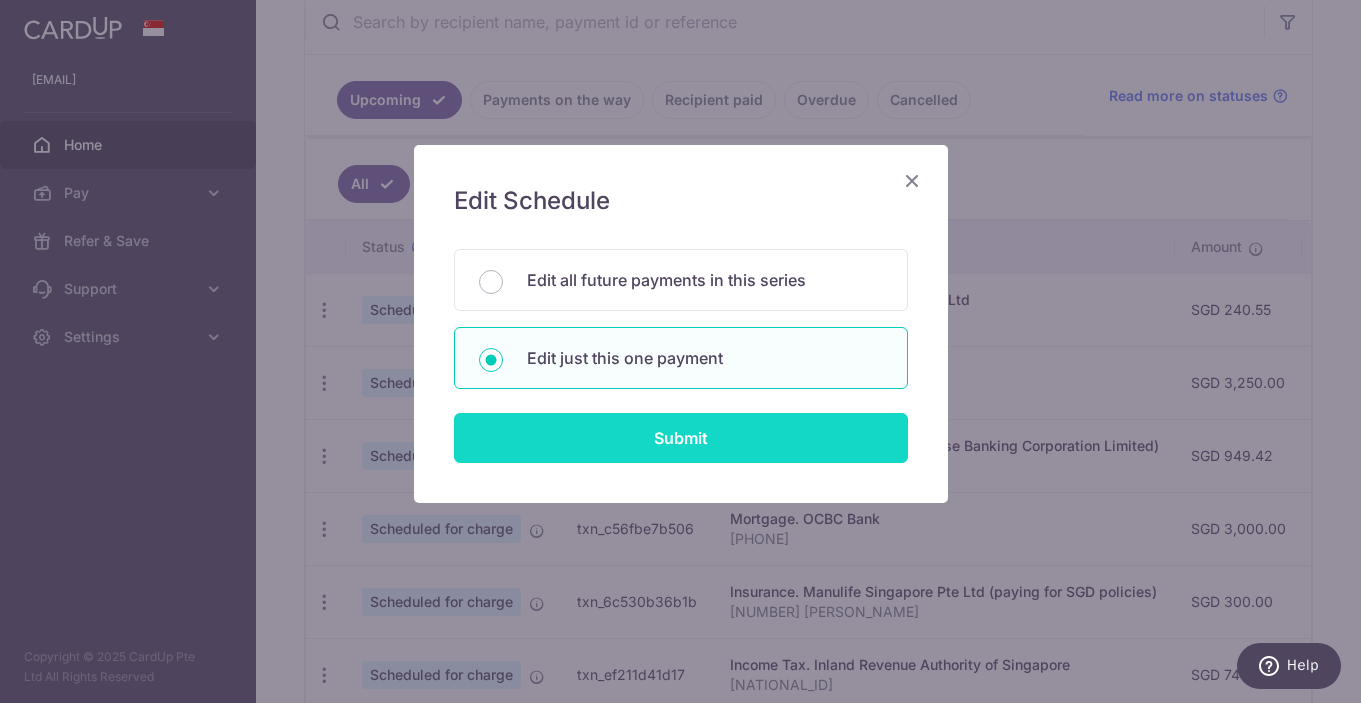 click on "Submit" at bounding box center [681, 438] 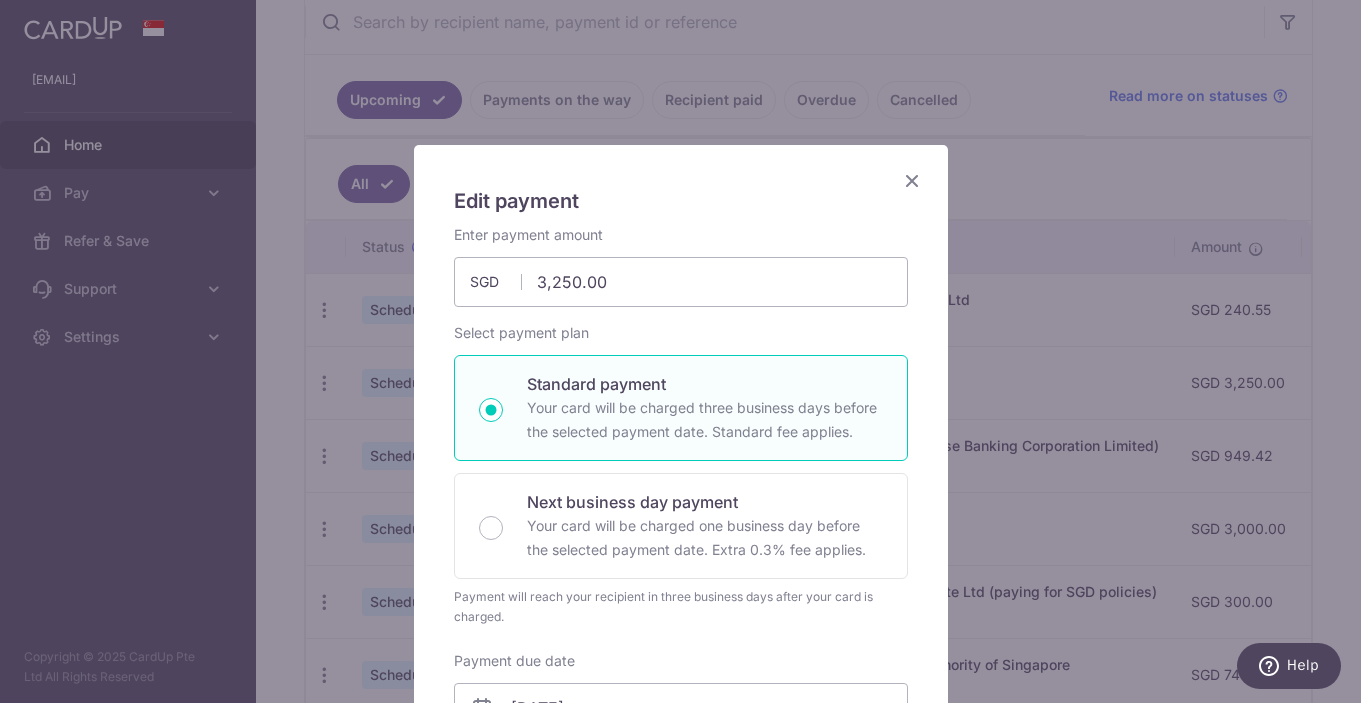 scroll, scrollTop: 392, scrollLeft: 0, axis: vertical 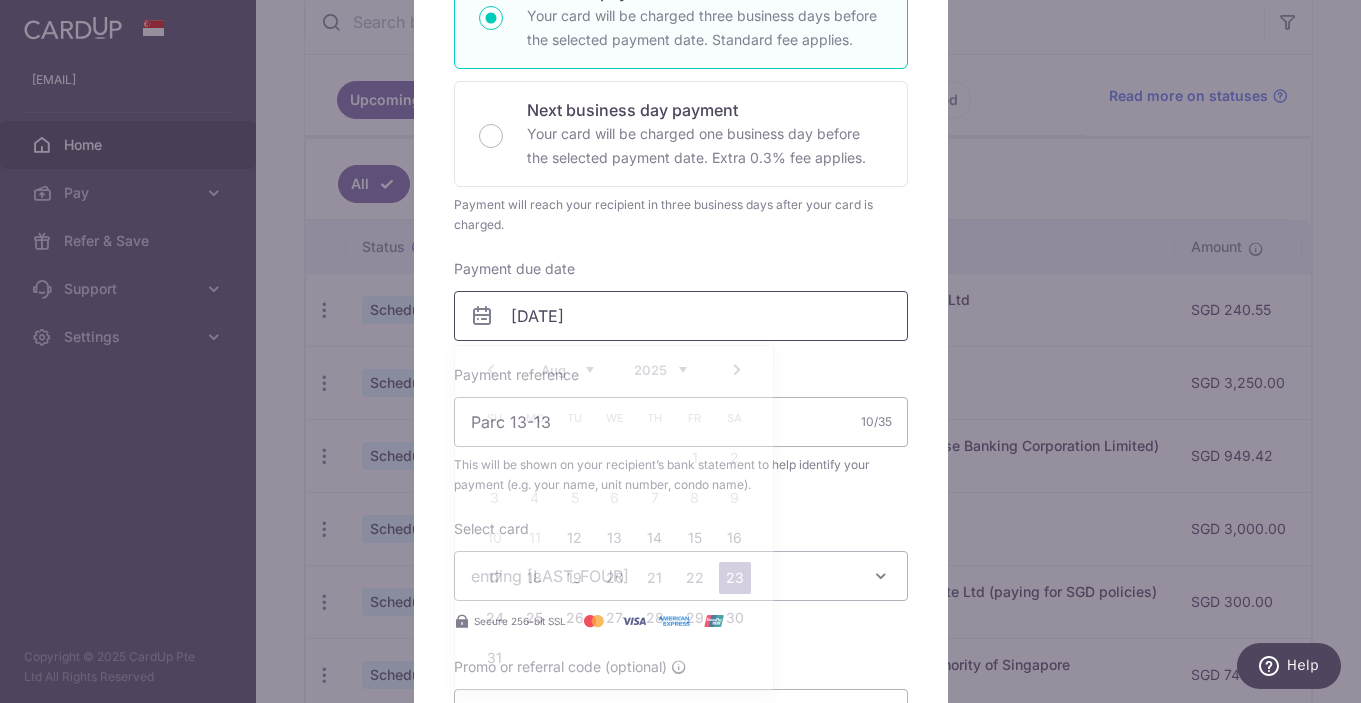 click on "23/08/2025" at bounding box center (681, 316) 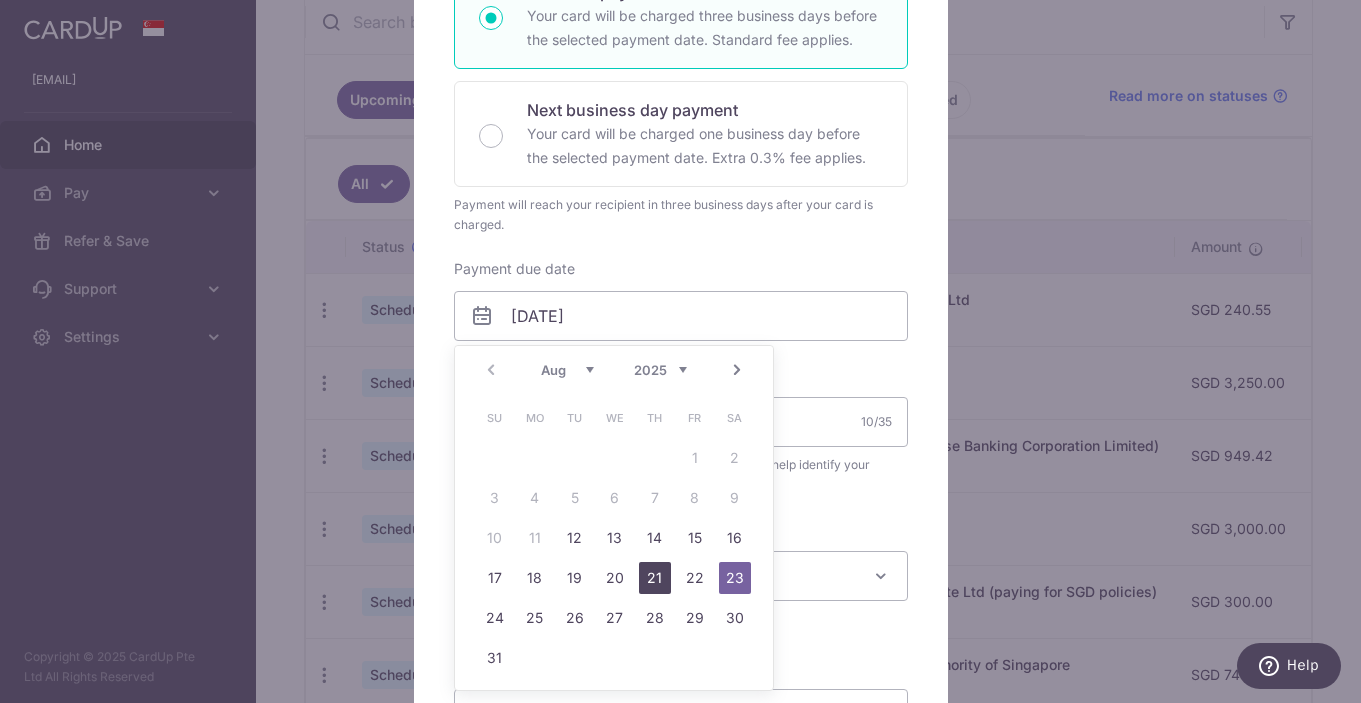 click on "21" at bounding box center [655, 578] 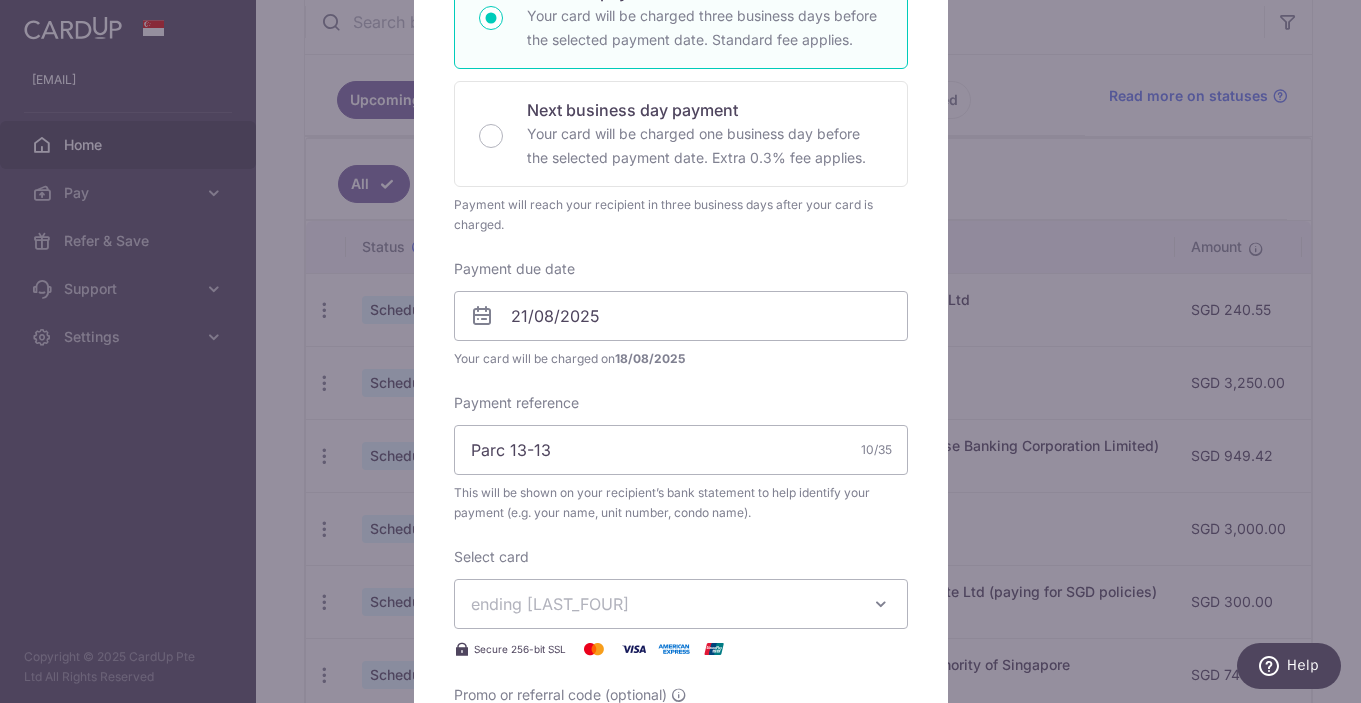 click on "Payment due date
21/08/2025
Your card will be charged on  18/08/2025" at bounding box center [681, 314] 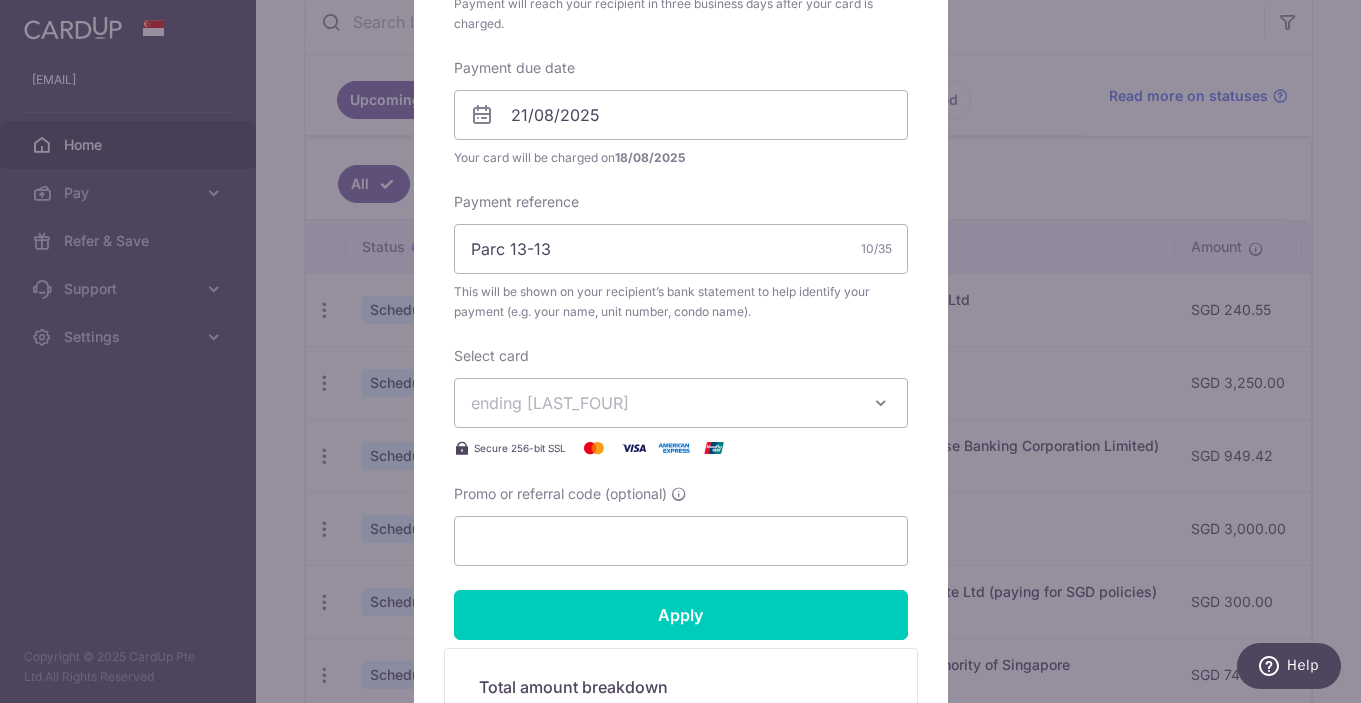 scroll, scrollTop: 906, scrollLeft: 0, axis: vertical 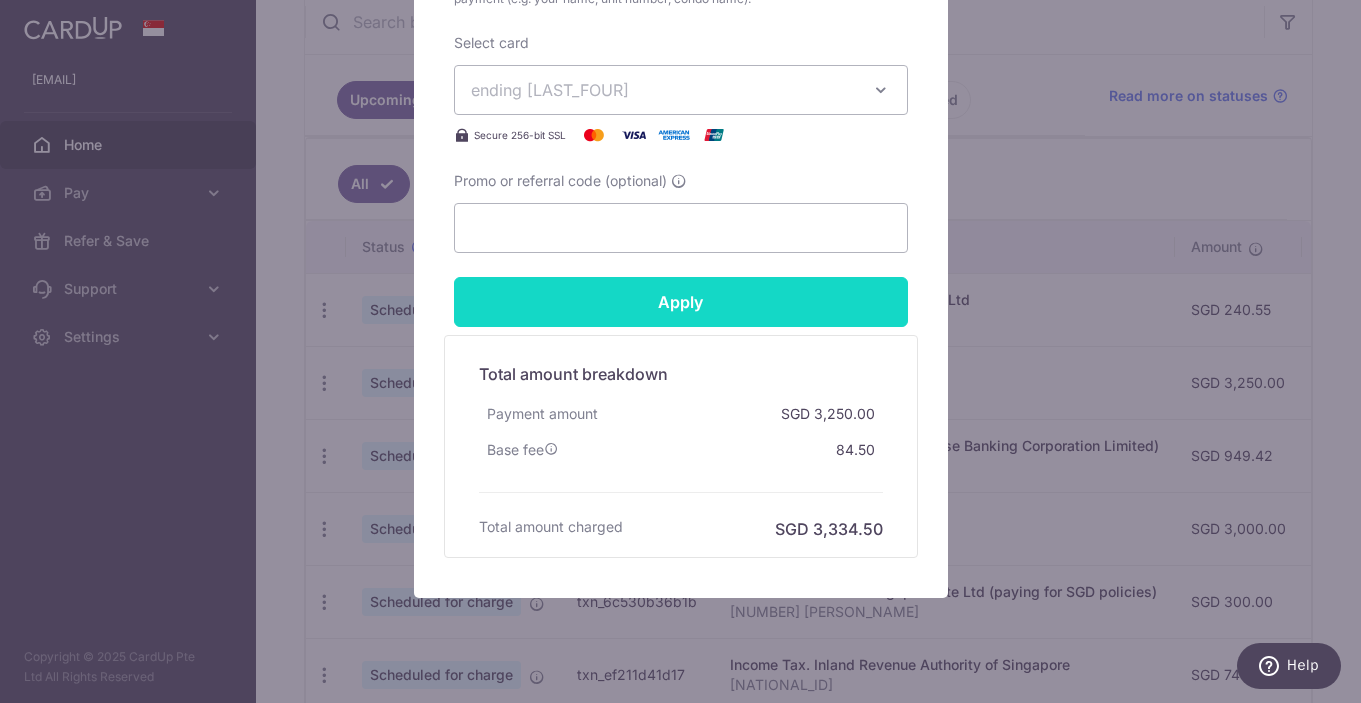 click on "Apply" at bounding box center [681, 302] 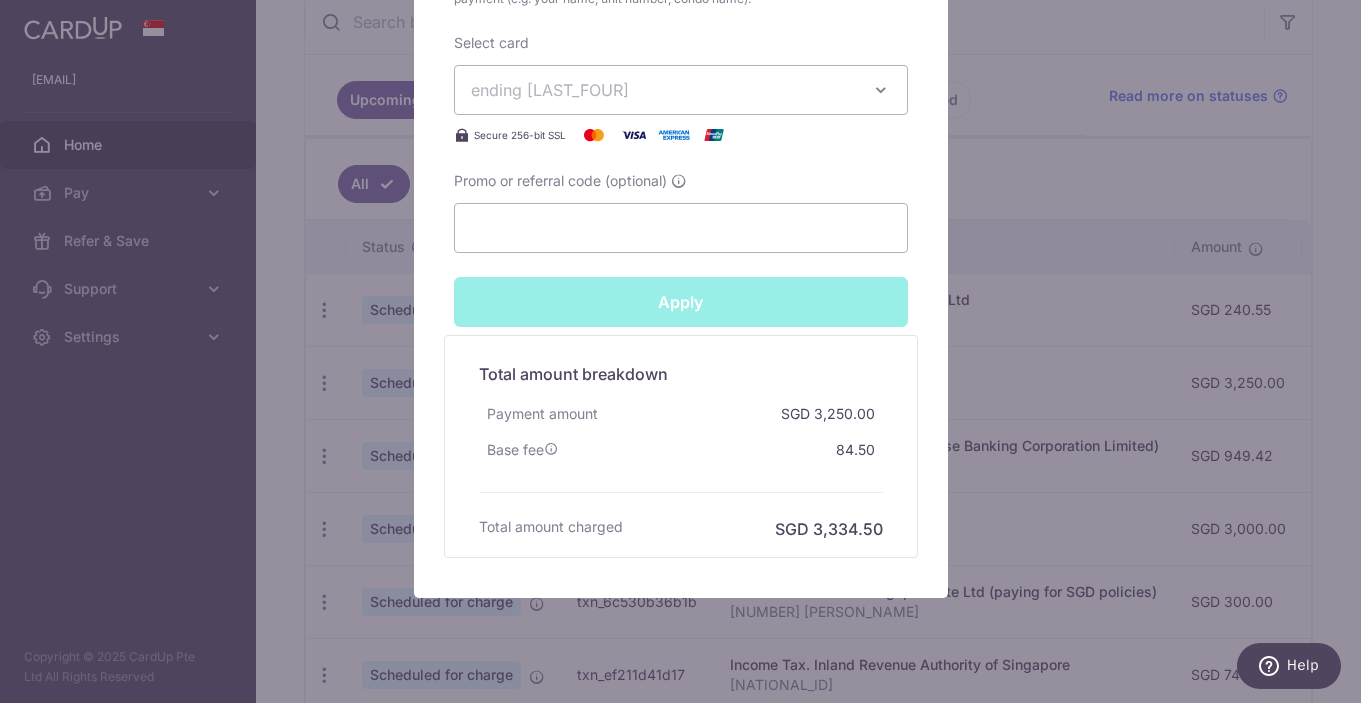 type on "Successfully Applied" 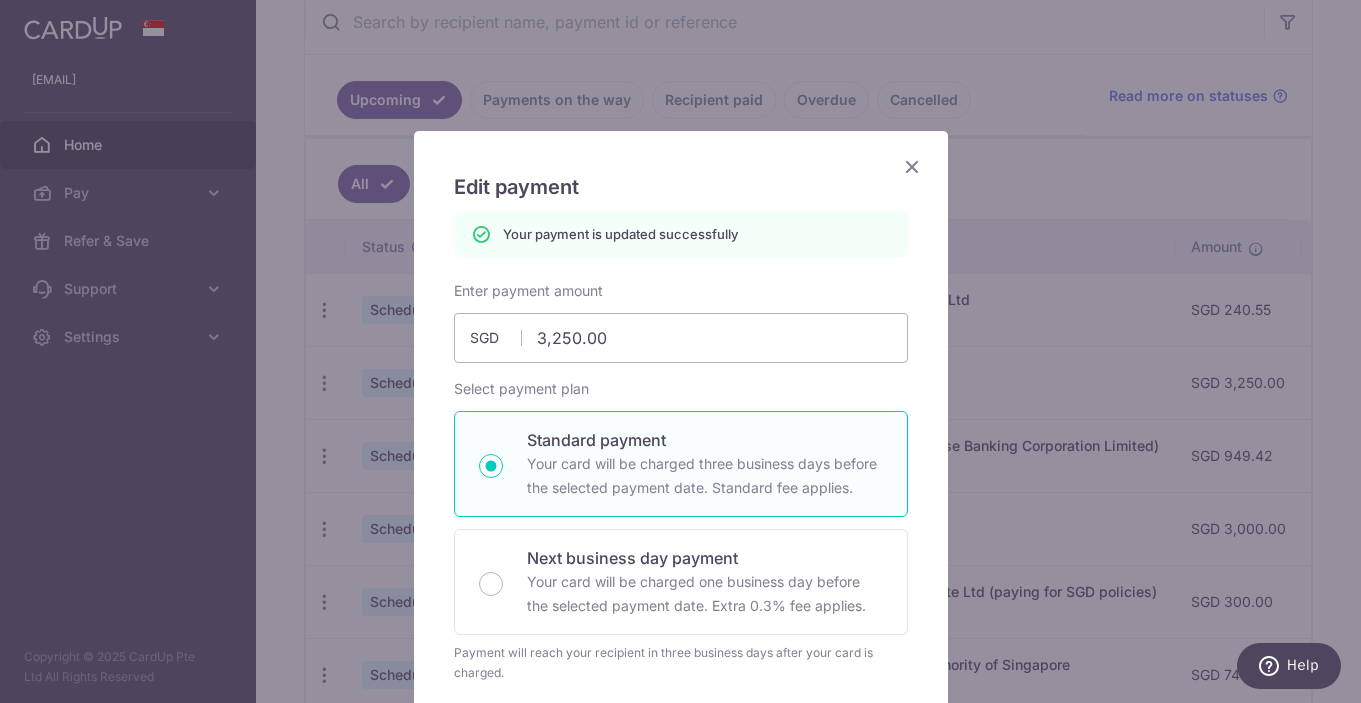 scroll, scrollTop: 5, scrollLeft: 0, axis: vertical 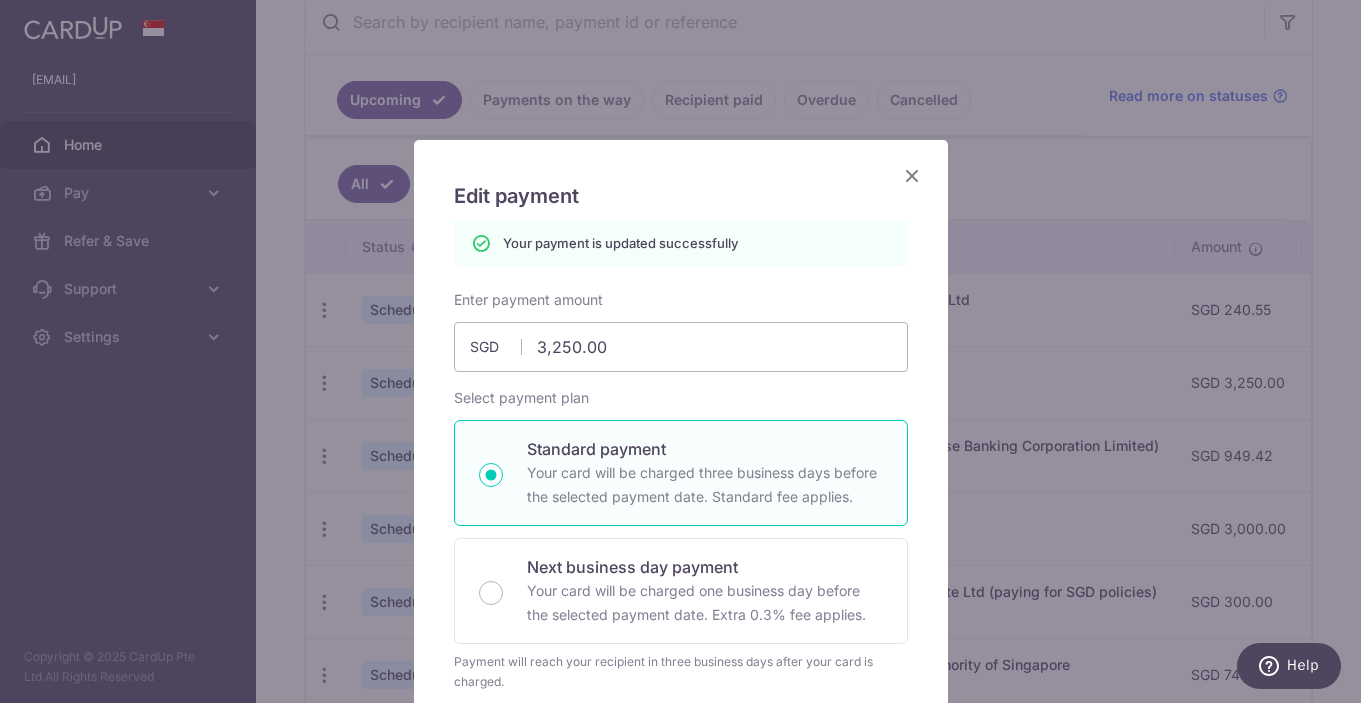 click at bounding box center (912, 175) 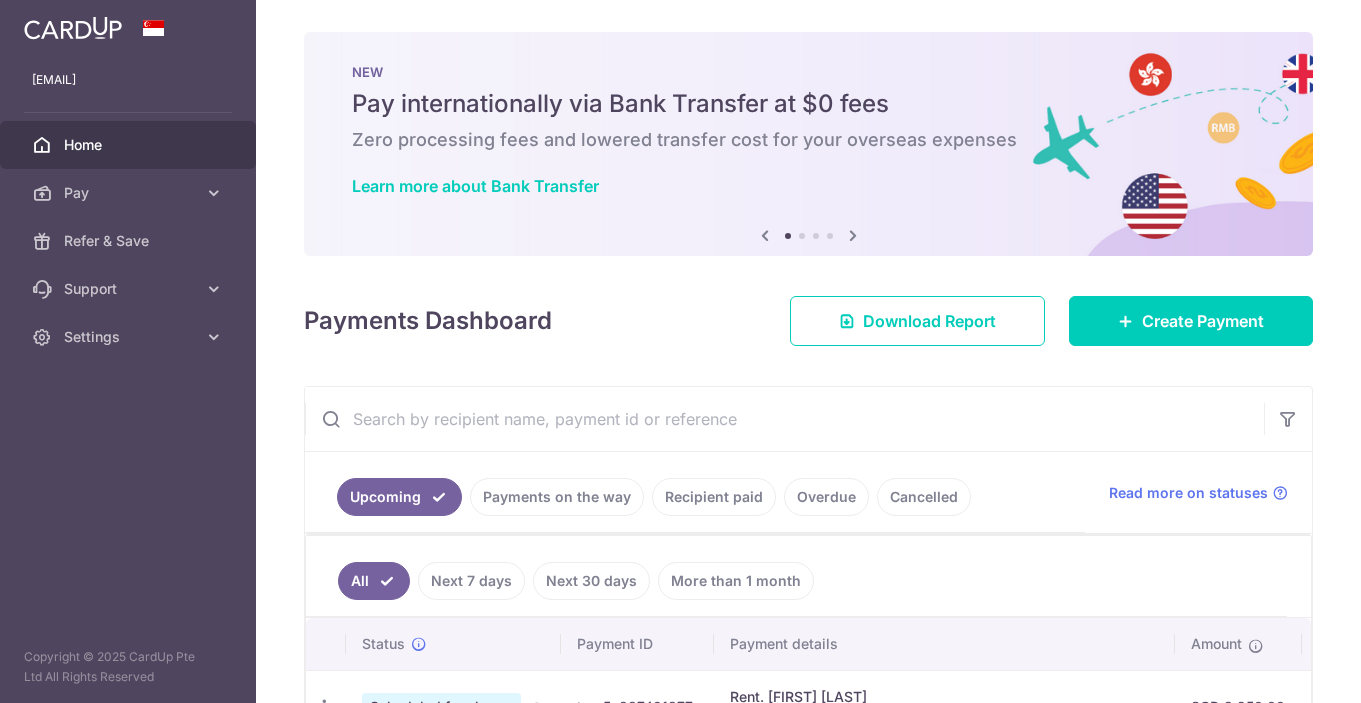 scroll, scrollTop: 0, scrollLeft: 0, axis: both 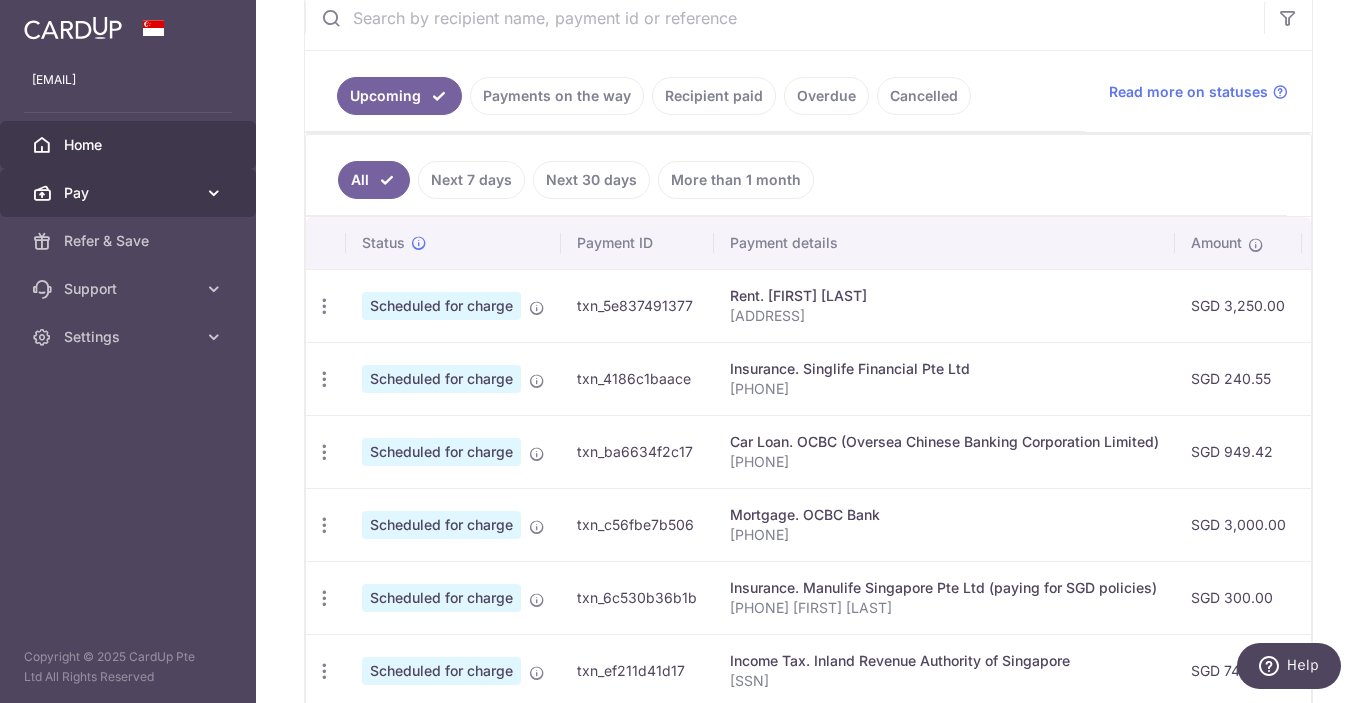 click on "Pay" at bounding box center (128, 193) 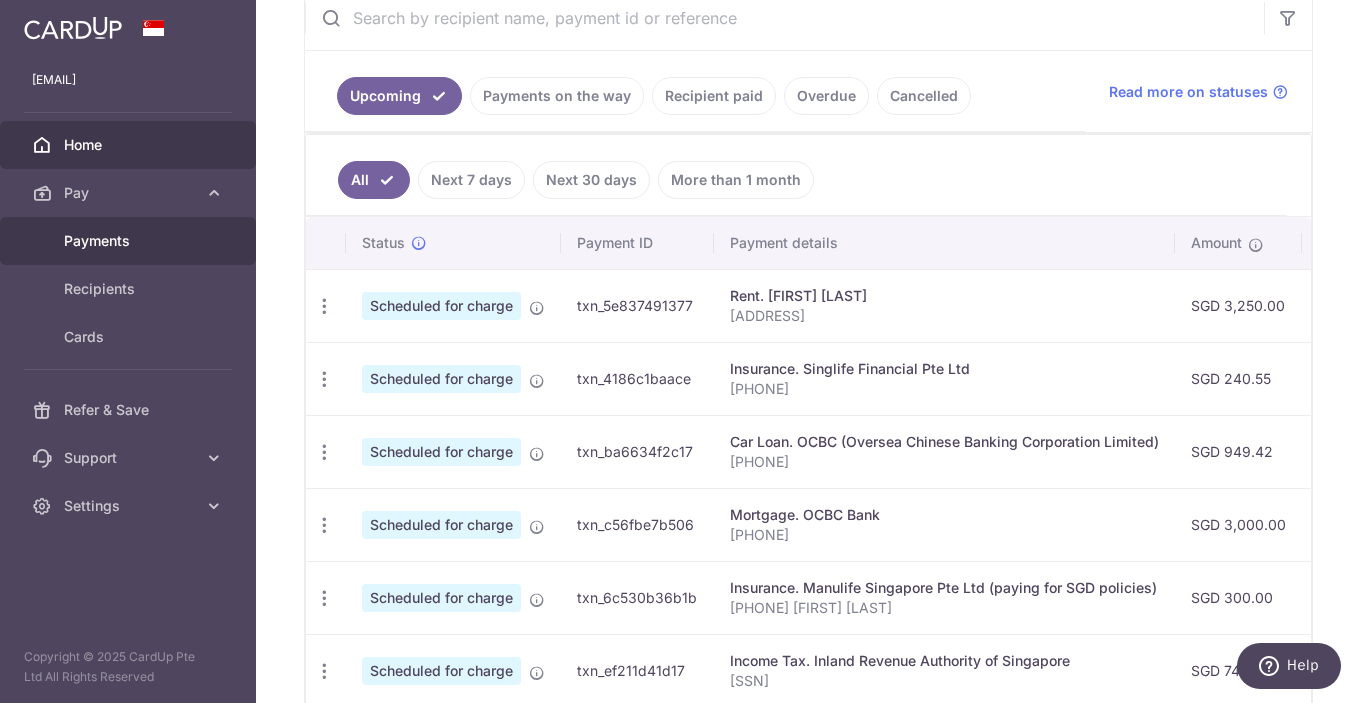 click on "Payments" at bounding box center [130, 241] 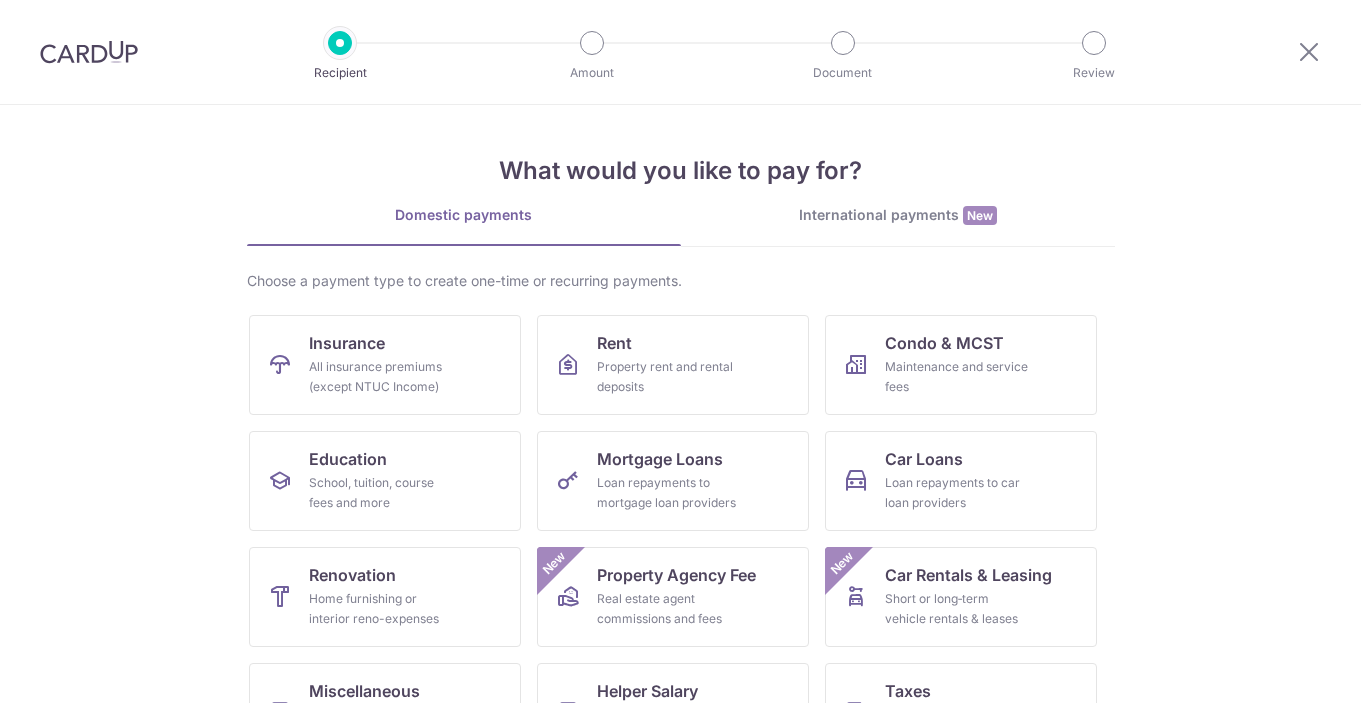 scroll, scrollTop: 0, scrollLeft: 0, axis: both 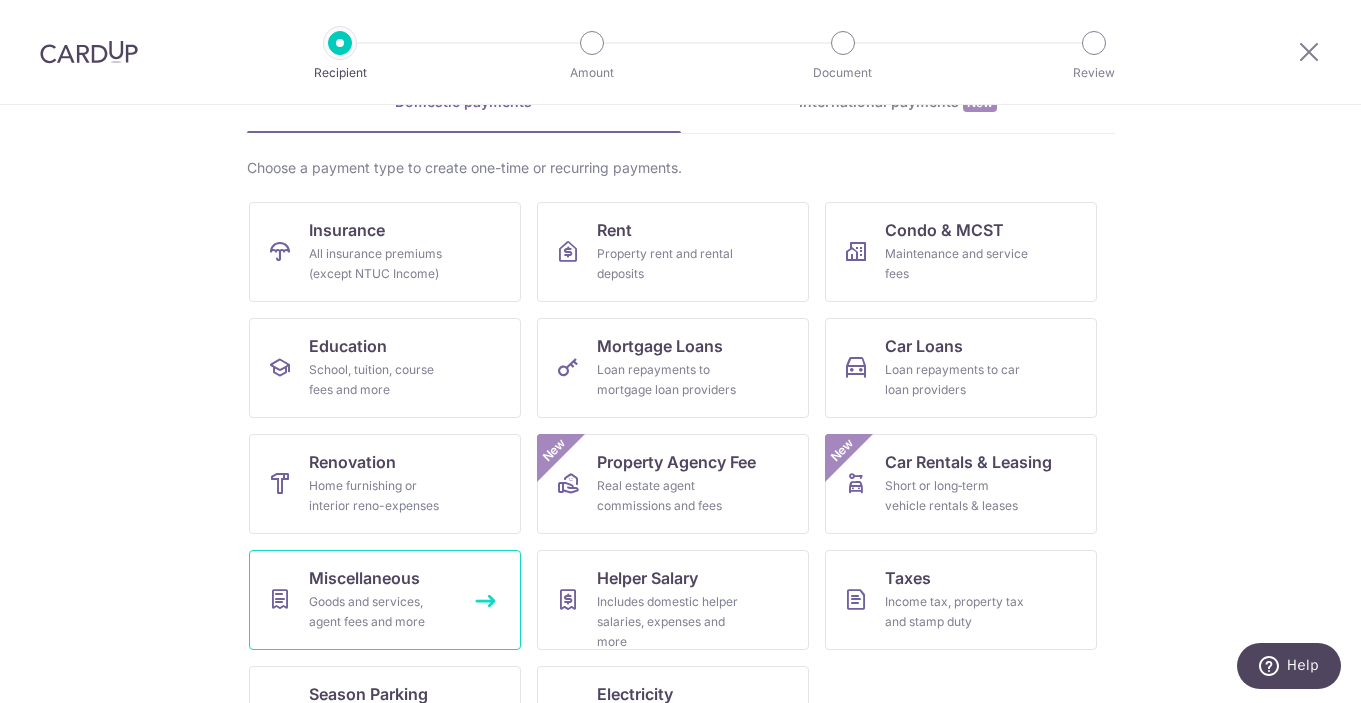 click on "Goods and services, agent fees and more" at bounding box center [381, 612] 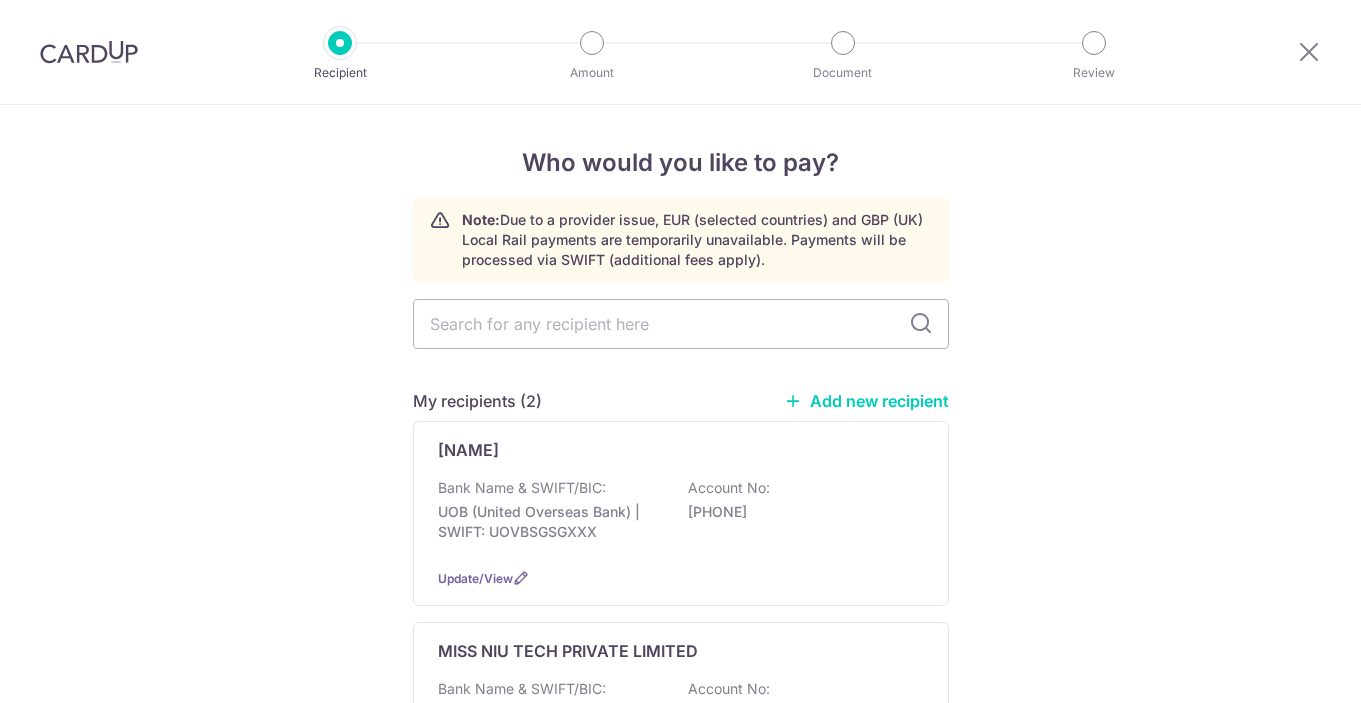 scroll, scrollTop: 0, scrollLeft: 0, axis: both 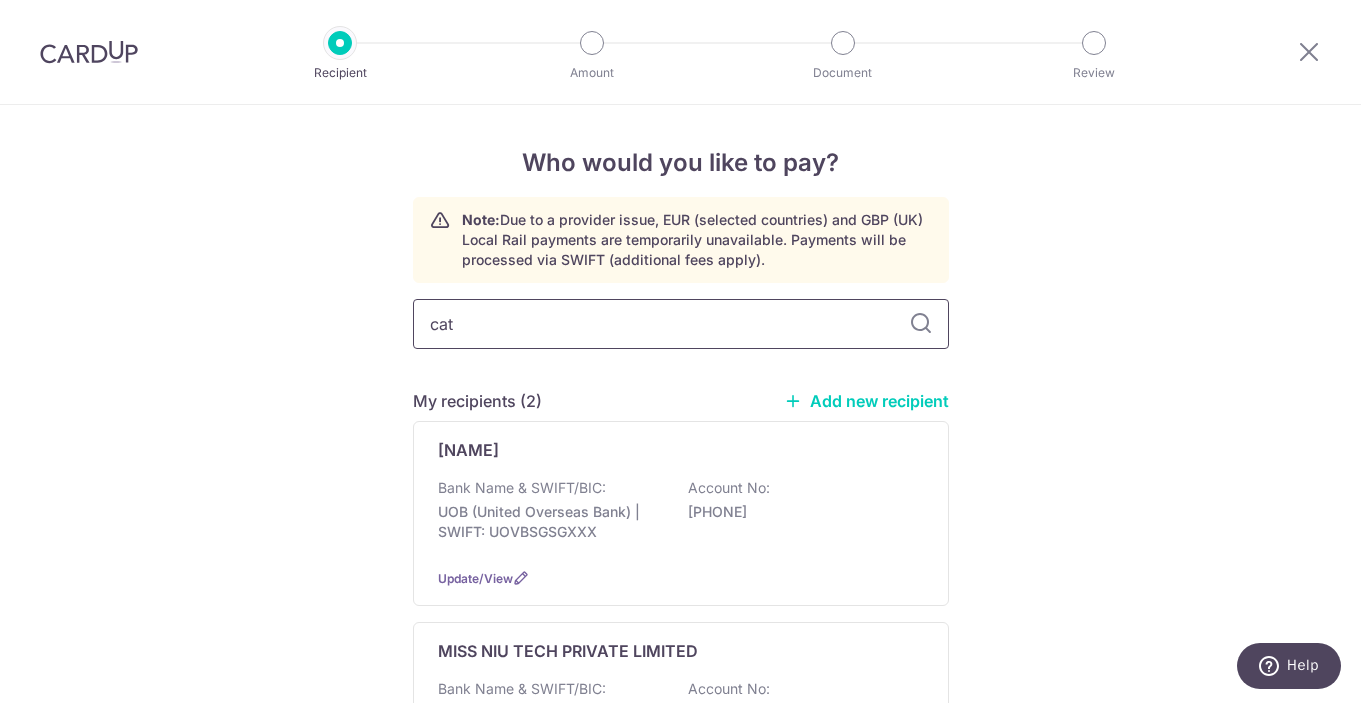type on "cata" 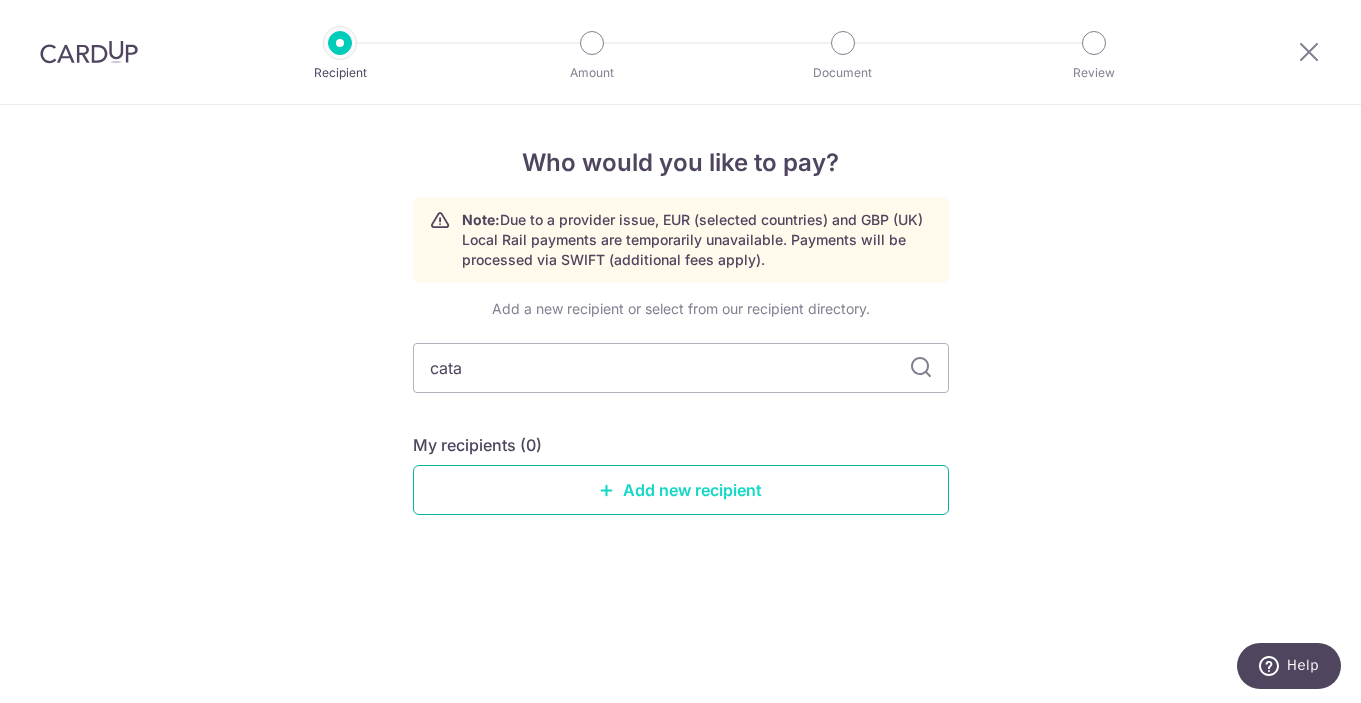 click on "Add new recipient" at bounding box center (681, 490) 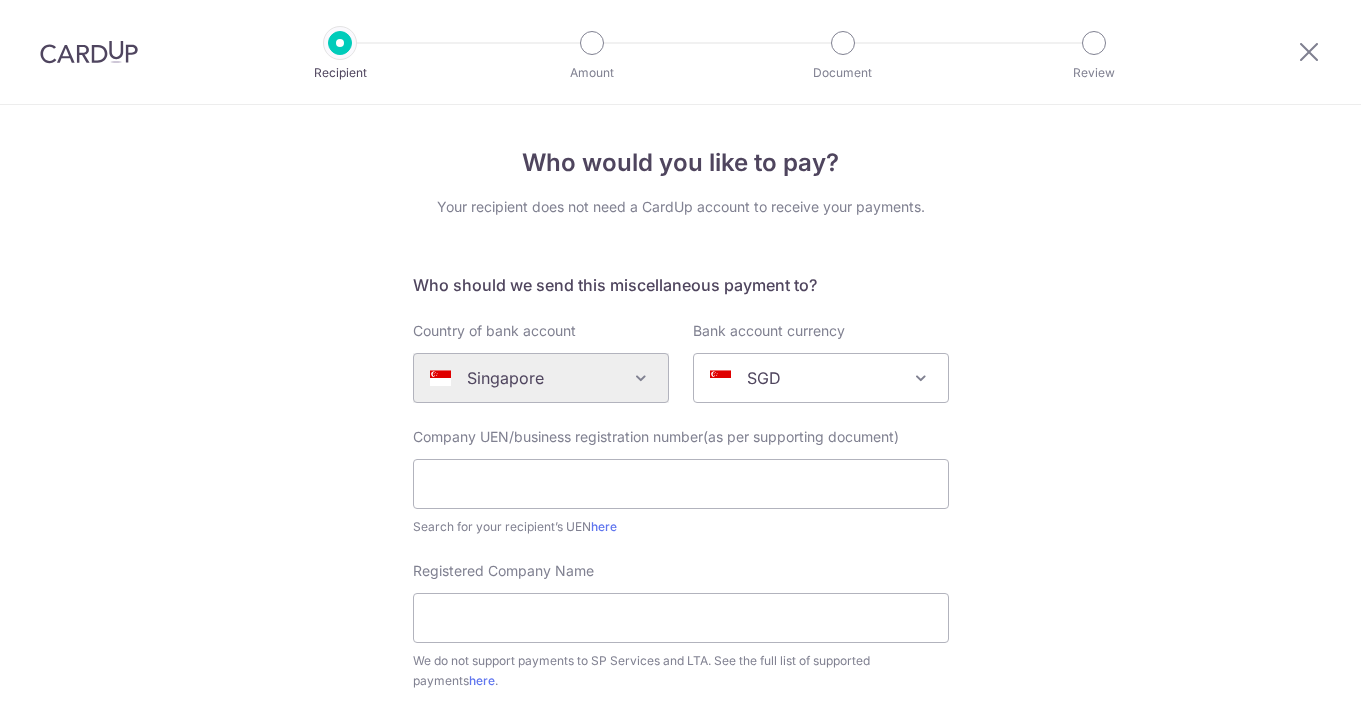 scroll, scrollTop: 0, scrollLeft: 0, axis: both 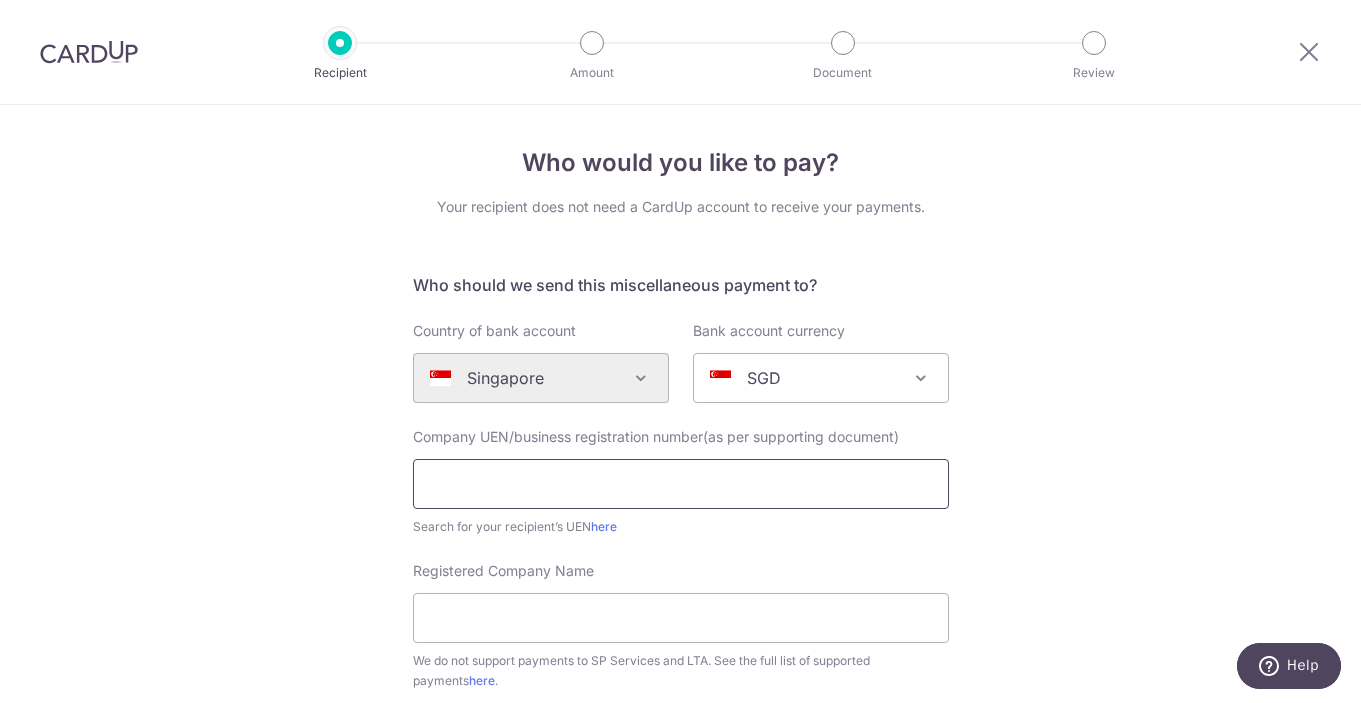 click at bounding box center (681, 484) 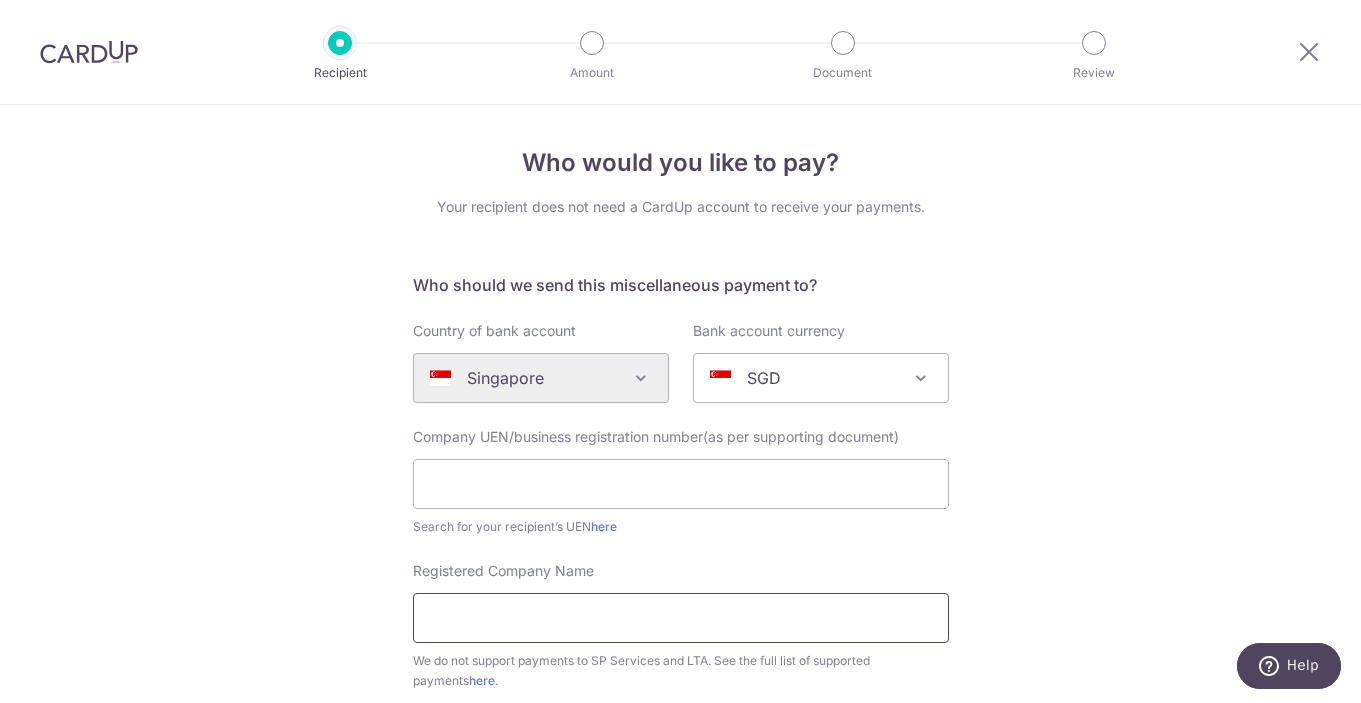 click on "Registered Company Name" at bounding box center [681, 618] 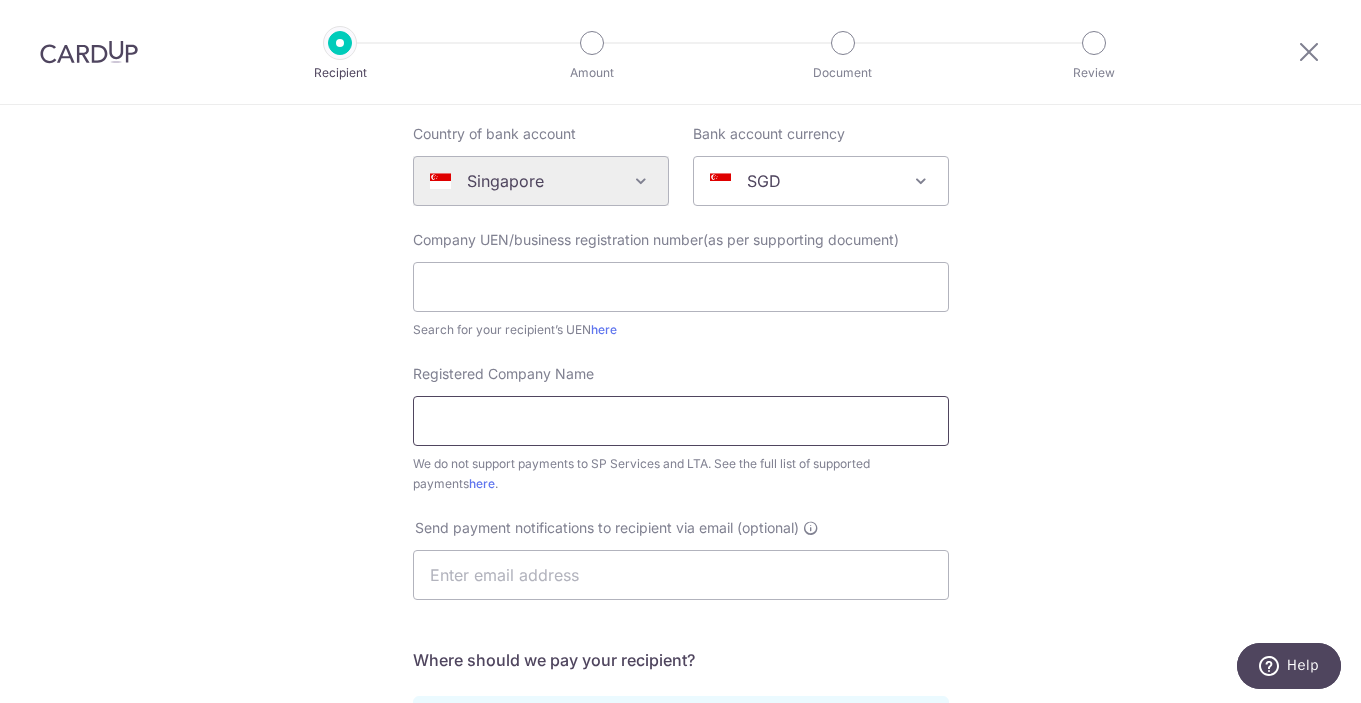 scroll, scrollTop: 269, scrollLeft: 0, axis: vertical 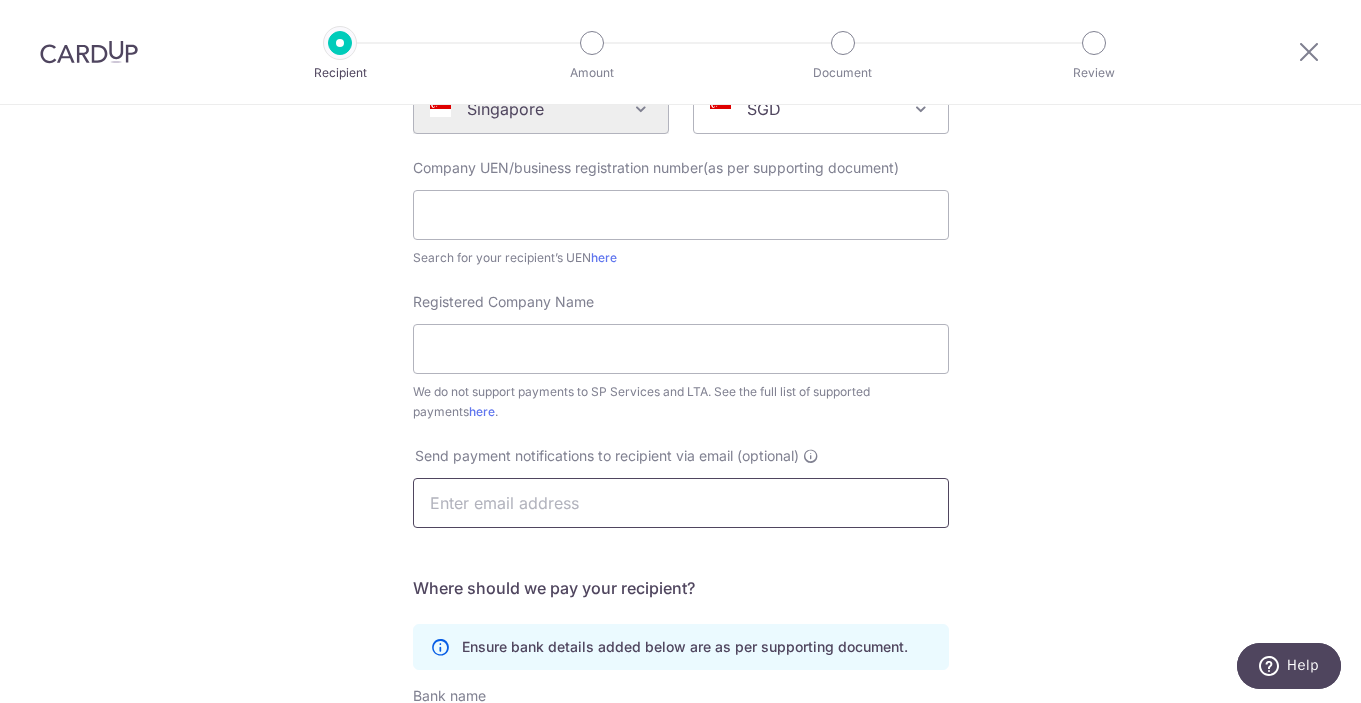 click at bounding box center (681, 503) 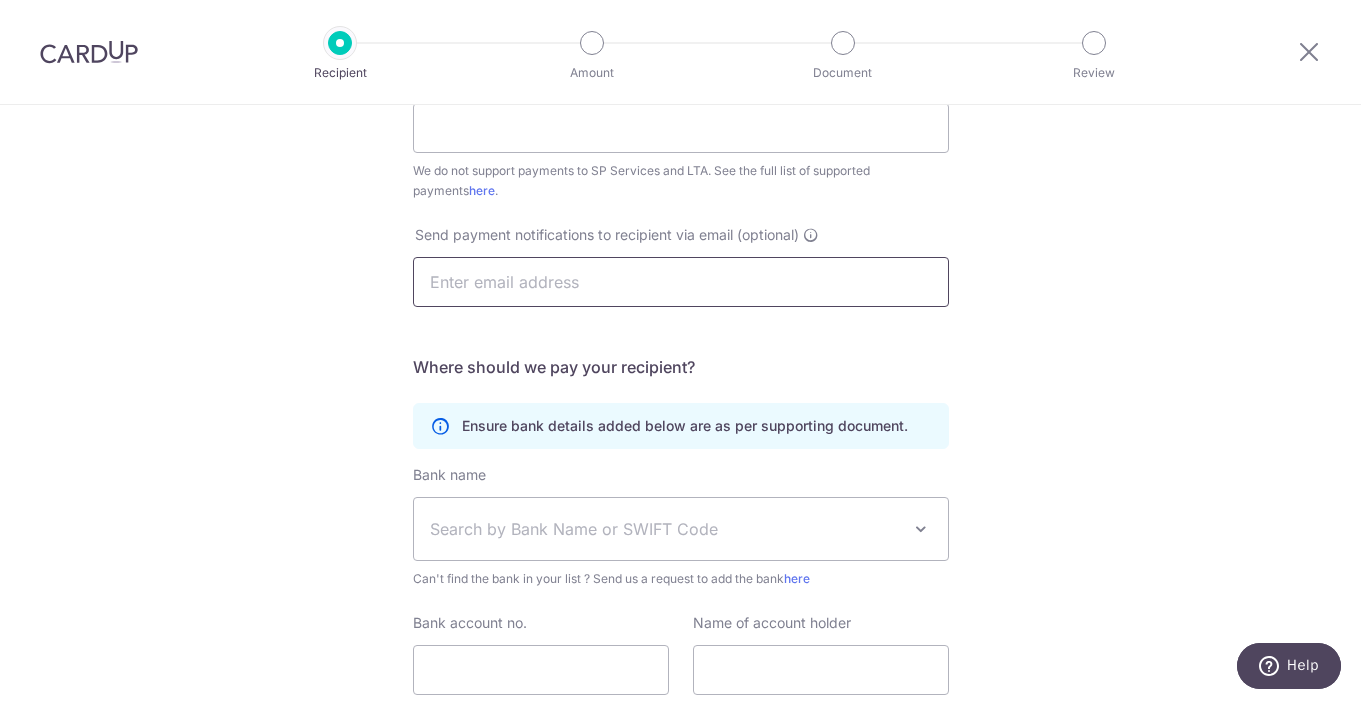 scroll, scrollTop: 617, scrollLeft: 0, axis: vertical 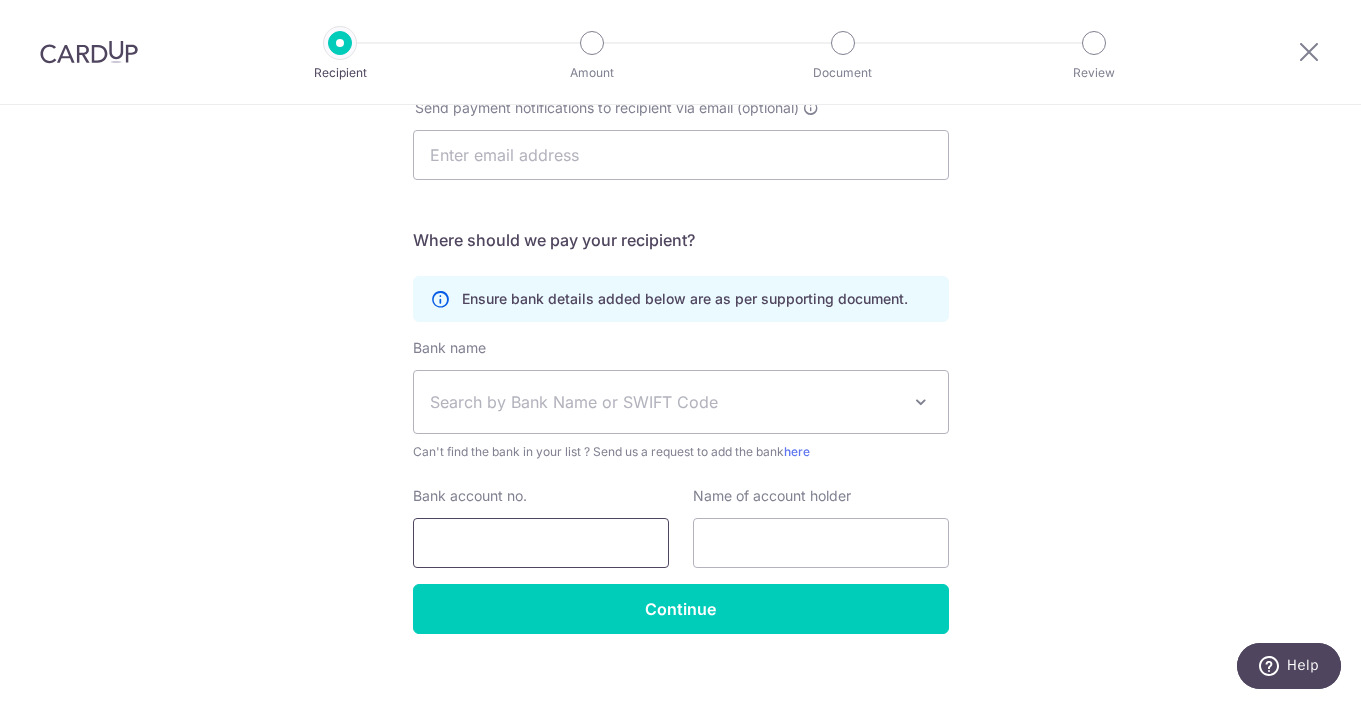 click on "Bank account no." at bounding box center [541, 543] 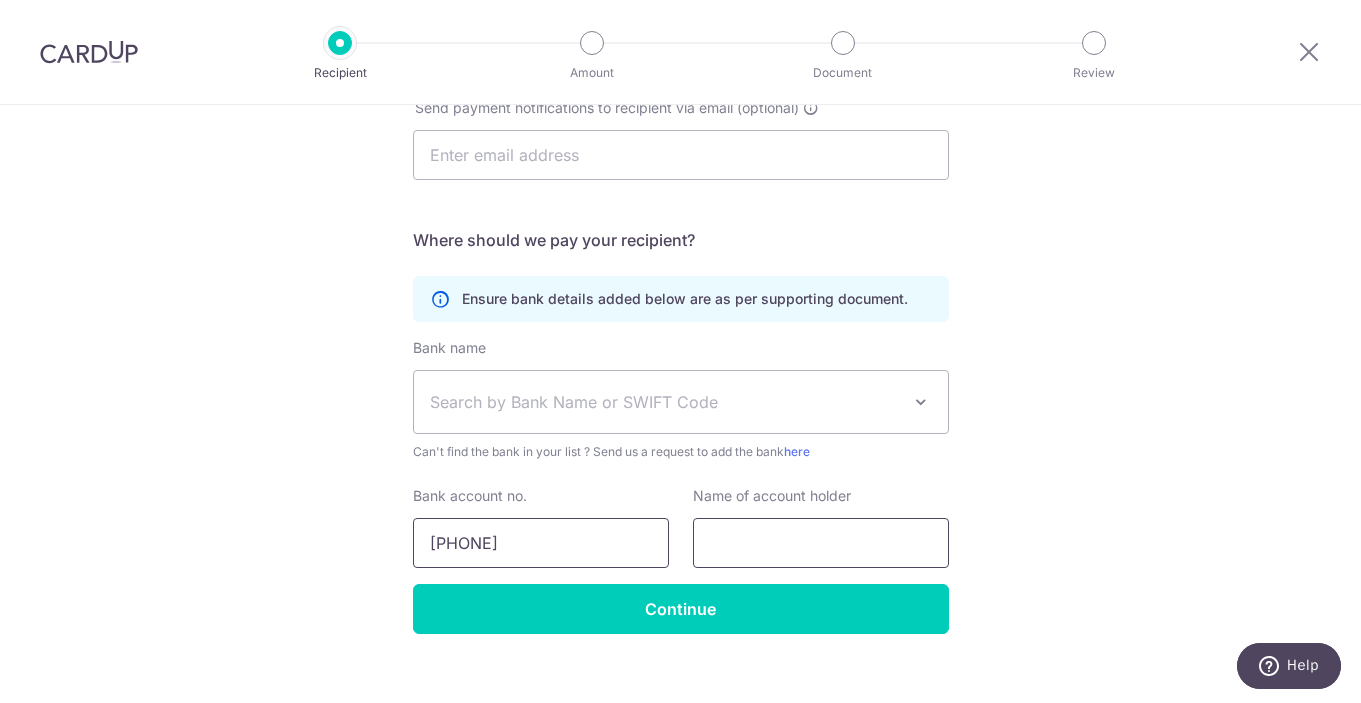 type on "602460636001" 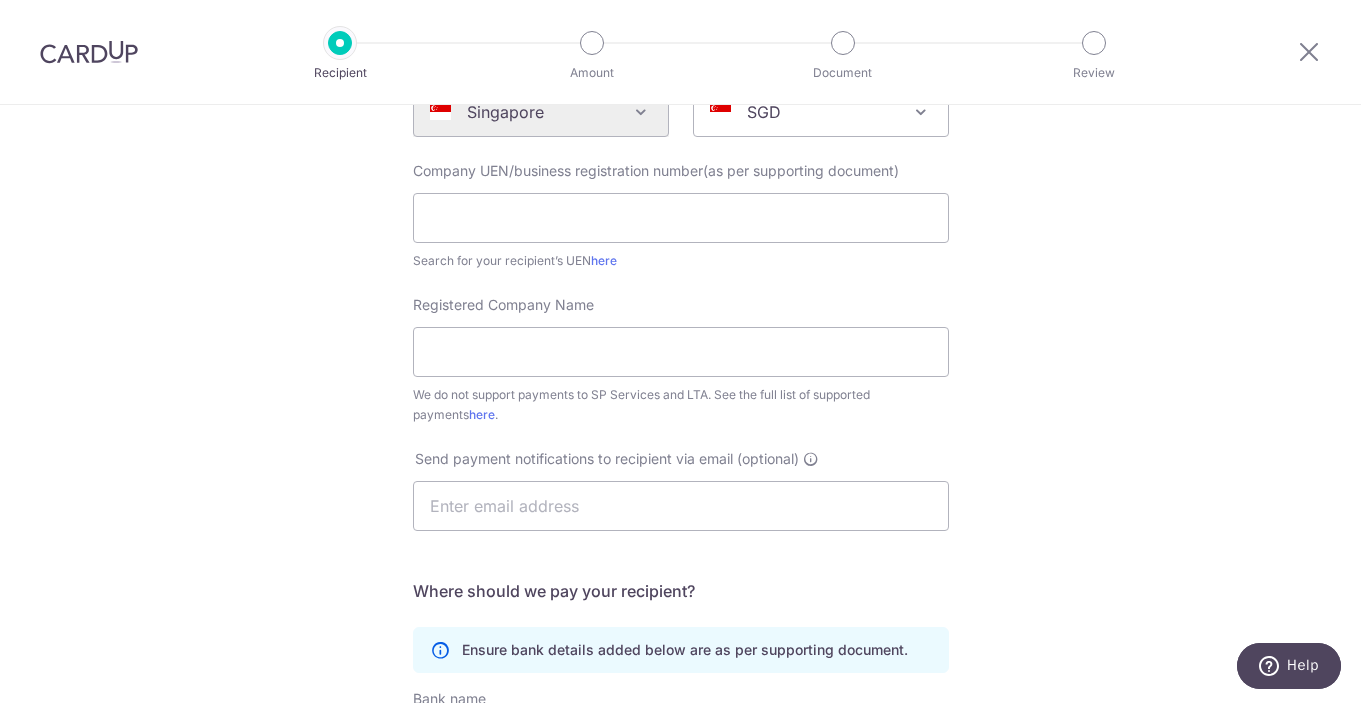 scroll, scrollTop: 107, scrollLeft: 0, axis: vertical 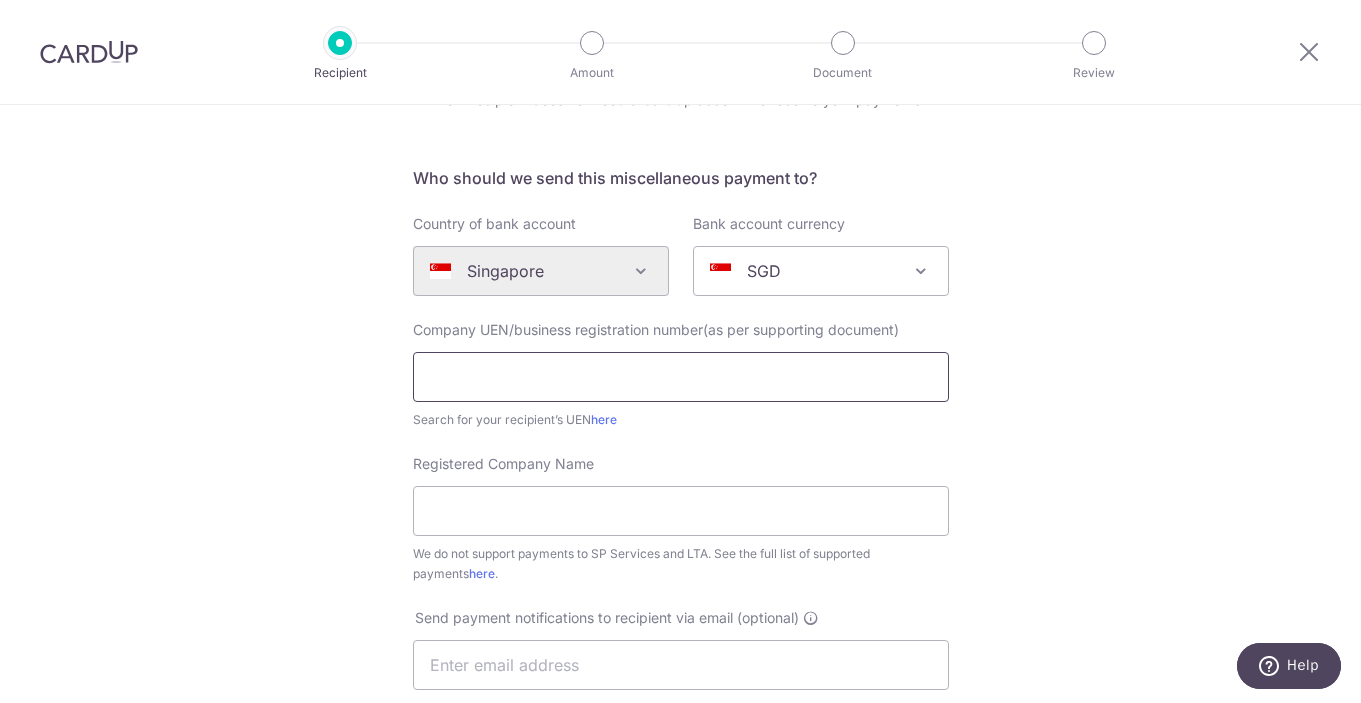 click at bounding box center [681, 377] 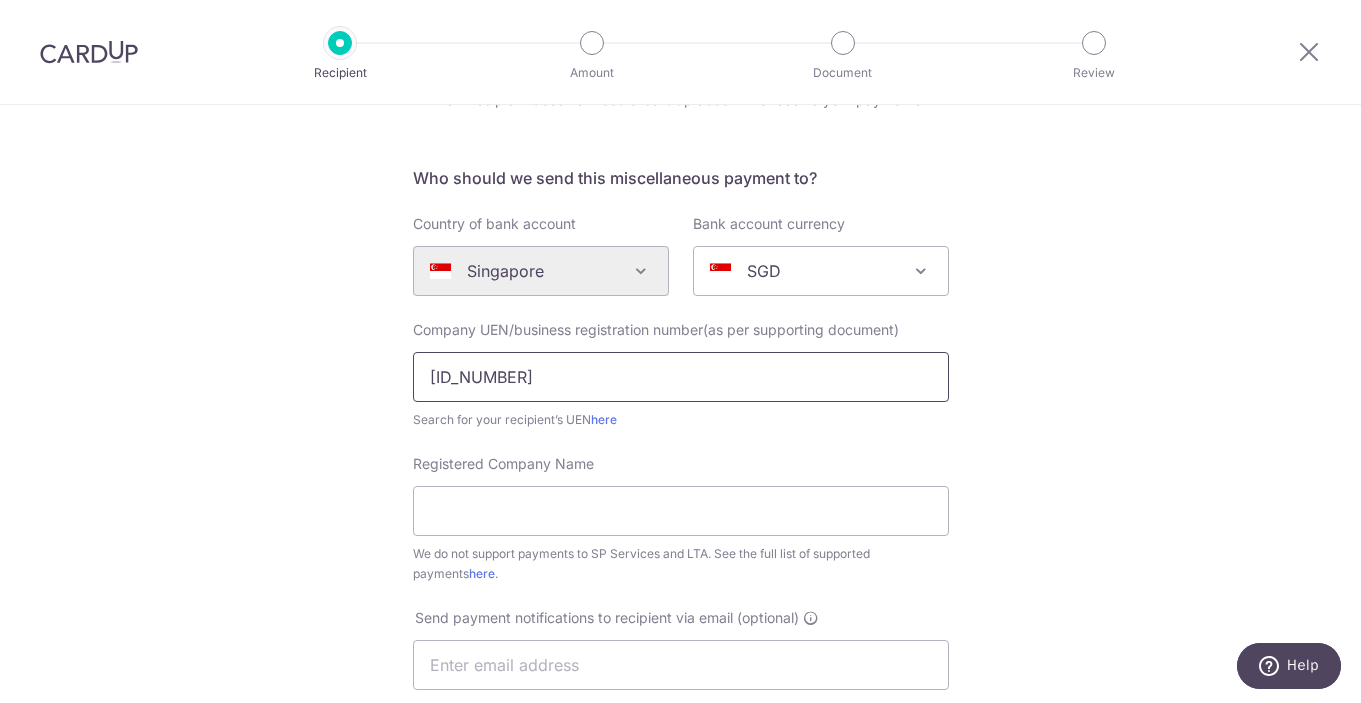 type on "202402291K" 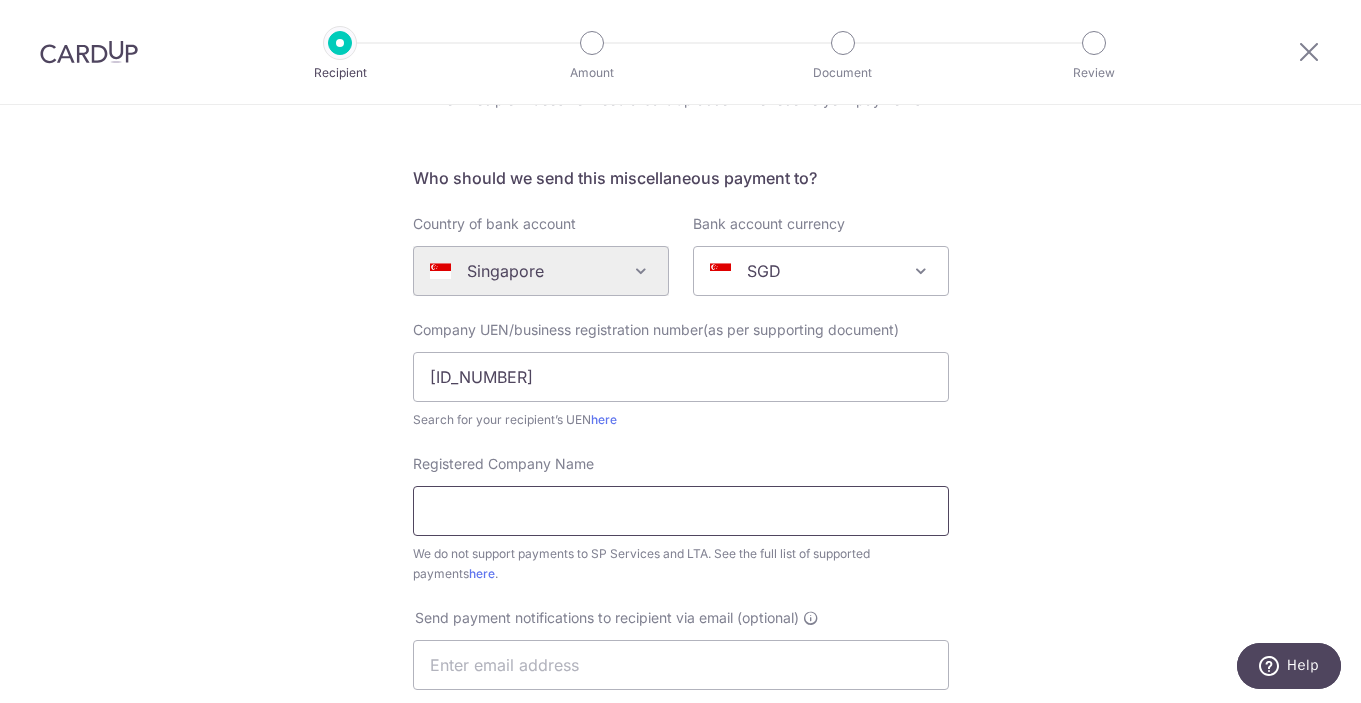 click on "Registered Company Name" at bounding box center (681, 511) 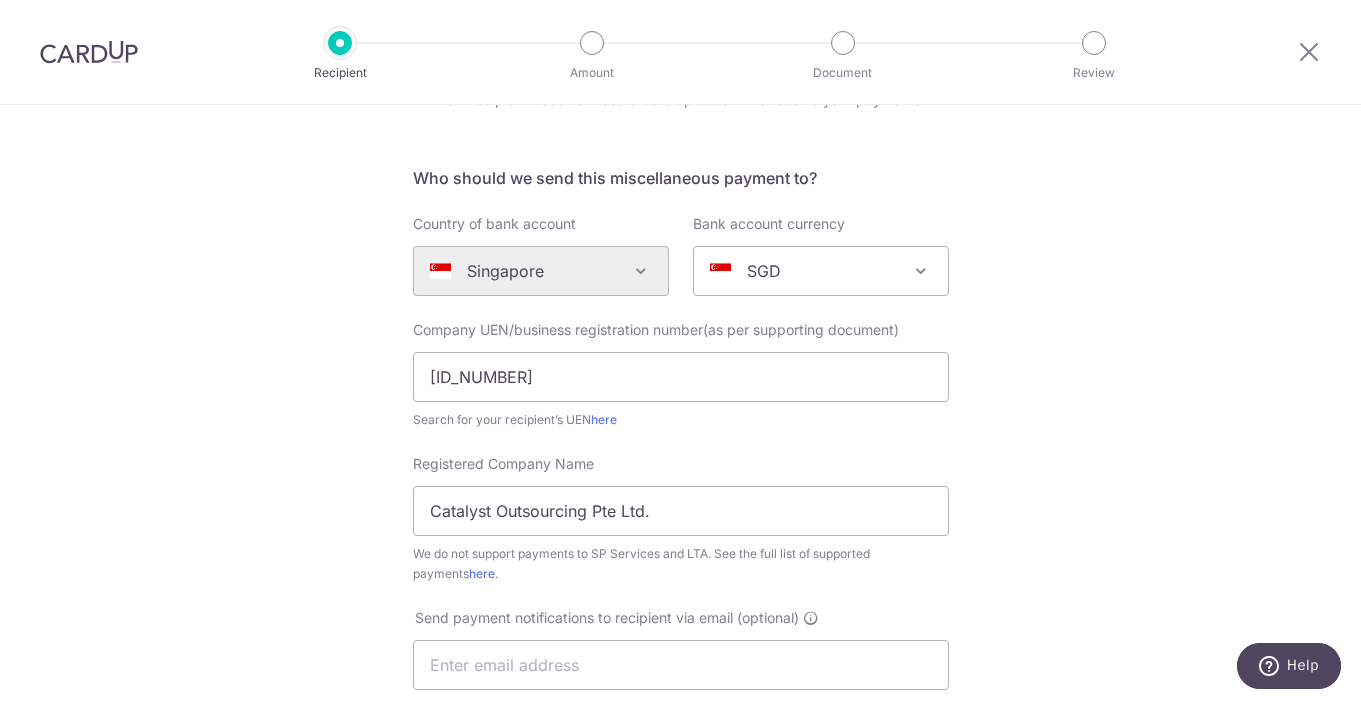 click on "Who would you like to pay?
Your recipient does not need a CardUp account to receive your payments.
Who should we send this miscellaneous payment to?
Country of bank account
Algeria
Andorra
Angola
Anguilla
Argentina
Armenia
Aruba
Australia
Austria
Azerbaijan
Bahrain
Bangladesh
Belgium
Bolivia
Bosnia and Herzegovina
Brazil
British Virgin Islands
Bulgaria
Canada
Chile
China
Colombia
Costa Rica
Croatia
Cyprus
Czech Republic
Denmark
Dominica
Dominican Republic
East Timor
Ecuador
Egypt
Estonia
Faroe Islands
Fiji
Finland
France
French Guiana
French Polynesia
French Southern Territories
Georgia
Germany
Greece
Greenland
Grenada
Guernsey
Guyana
Honduras
Hong Kong
Hungary
Iceland
India
Indonesia
Ireland
Isle of Man
Israel
Italy
Japan
Jersey
Kazakhstan
Kosovo
Kuwait
Kyrgyzstan" at bounding box center (680, 618) 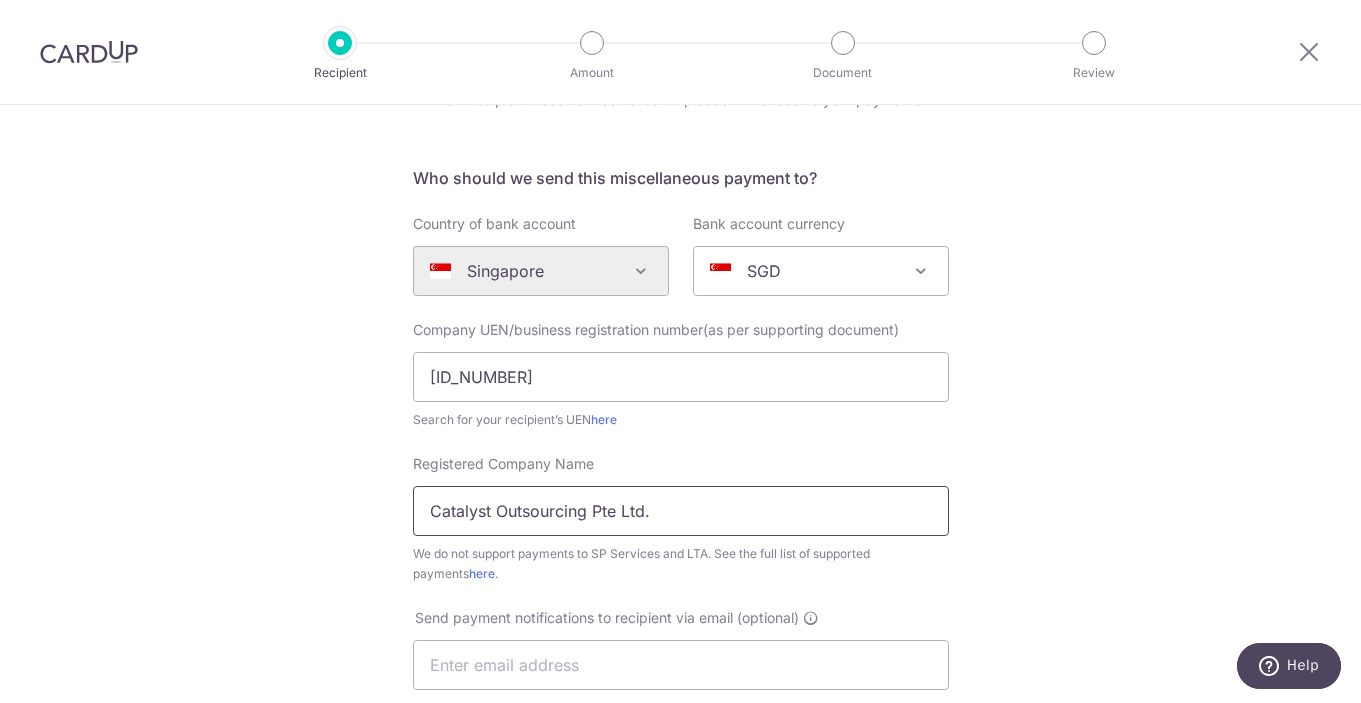 click on "Catalyst Outsourcing Pte Ltd." at bounding box center [681, 511] 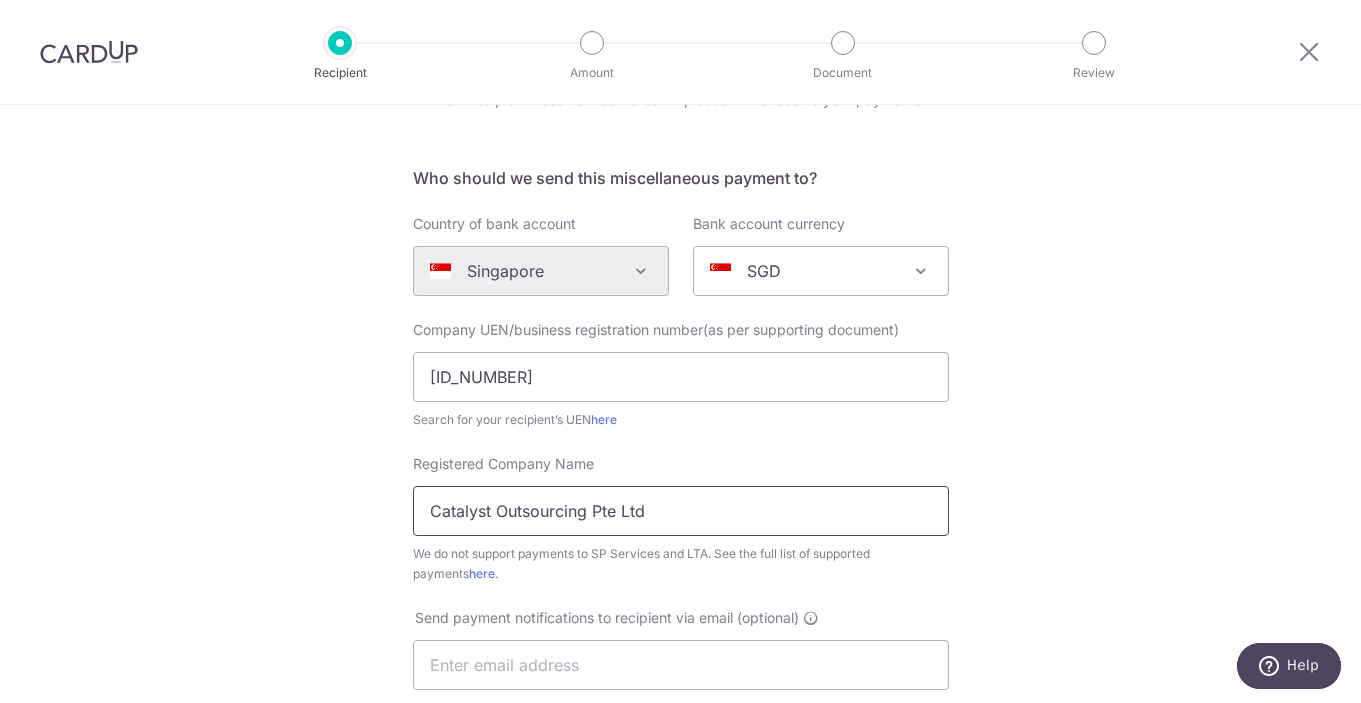 type on "Catalyst Outsourcing Pte Ltd" 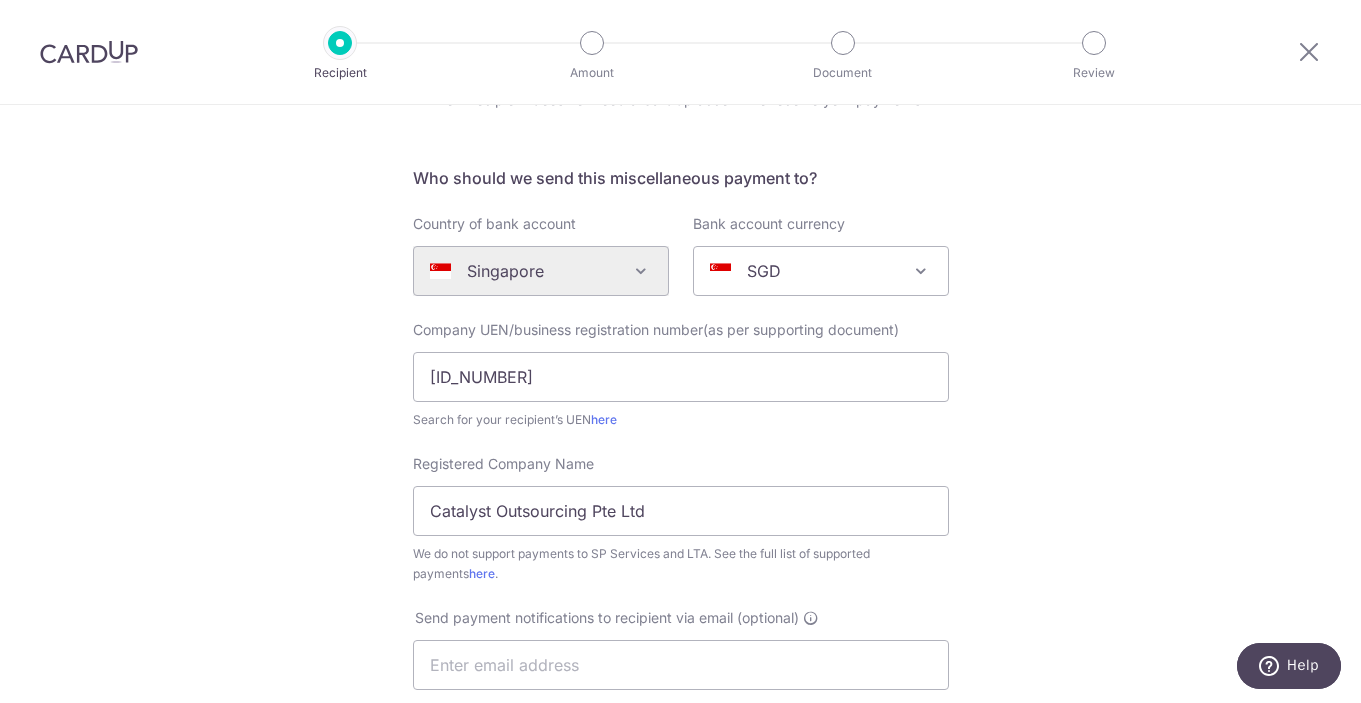 click on "Who would you like to pay?
Your recipient does not need a CardUp account to receive your payments.
Who should we send this miscellaneous payment to?
Country of bank account
Algeria
Andorra
Angola
Anguilla
Argentina
Armenia
Aruba
Australia
Austria
Azerbaijan
Bahrain
Bangladesh
Belgium
Bolivia
Bosnia and Herzegovina
Brazil
British Virgin Islands
Bulgaria
Canada
Chile
China
Colombia
Costa Rica
Croatia
Cyprus
Czech Republic
Denmark
Dominica
Dominican Republic
East Timor
Ecuador
Egypt
Estonia
Faroe Islands
Fiji
Finland
France
French Guiana
French Polynesia
French Southern Territories
Georgia
Germany
Greece
Greenland
Grenada
Guernsey
Guyana
Honduras
Hong Kong
Hungary
Iceland
India
Indonesia
Ireland
Isle of Man
Israel
Italy
Japan
Jersey
Kazakhstan
Kosovo
Kuwait
Kyrgyzstan" at bounding box center (680, 618) 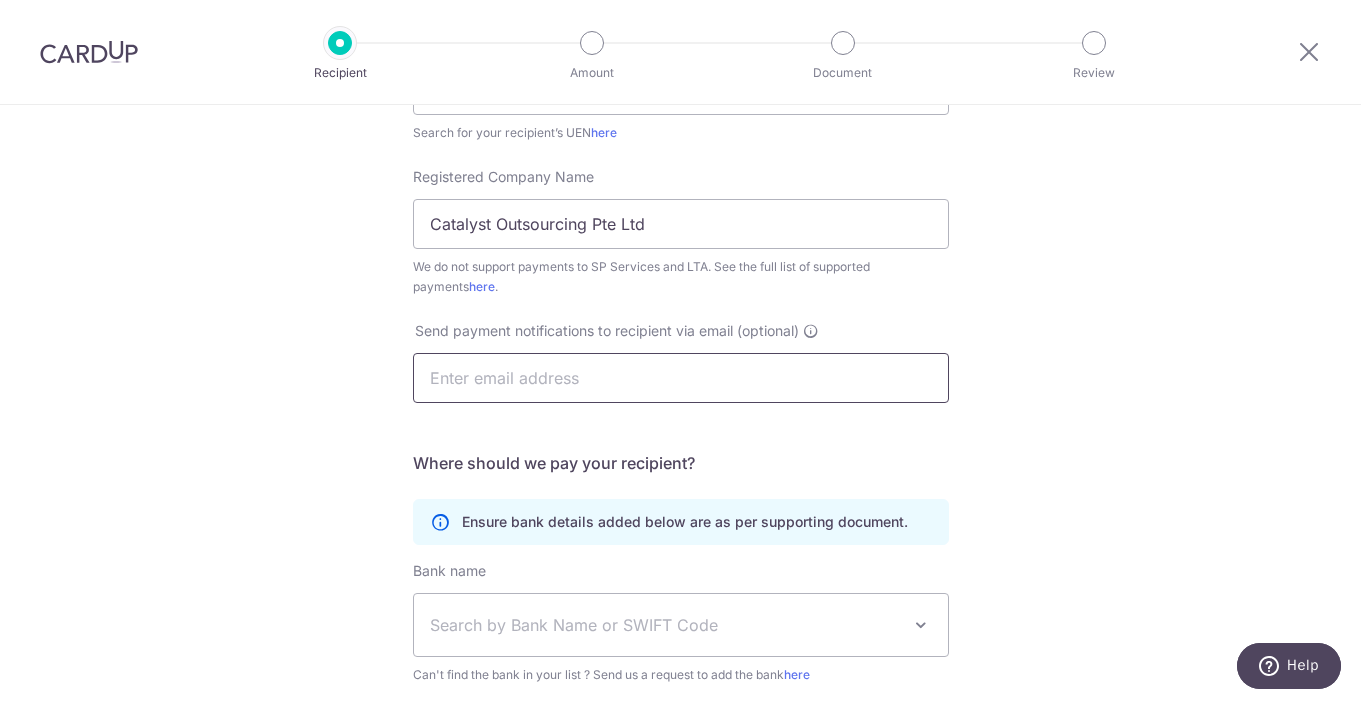 click at bounding box center (681, 378) 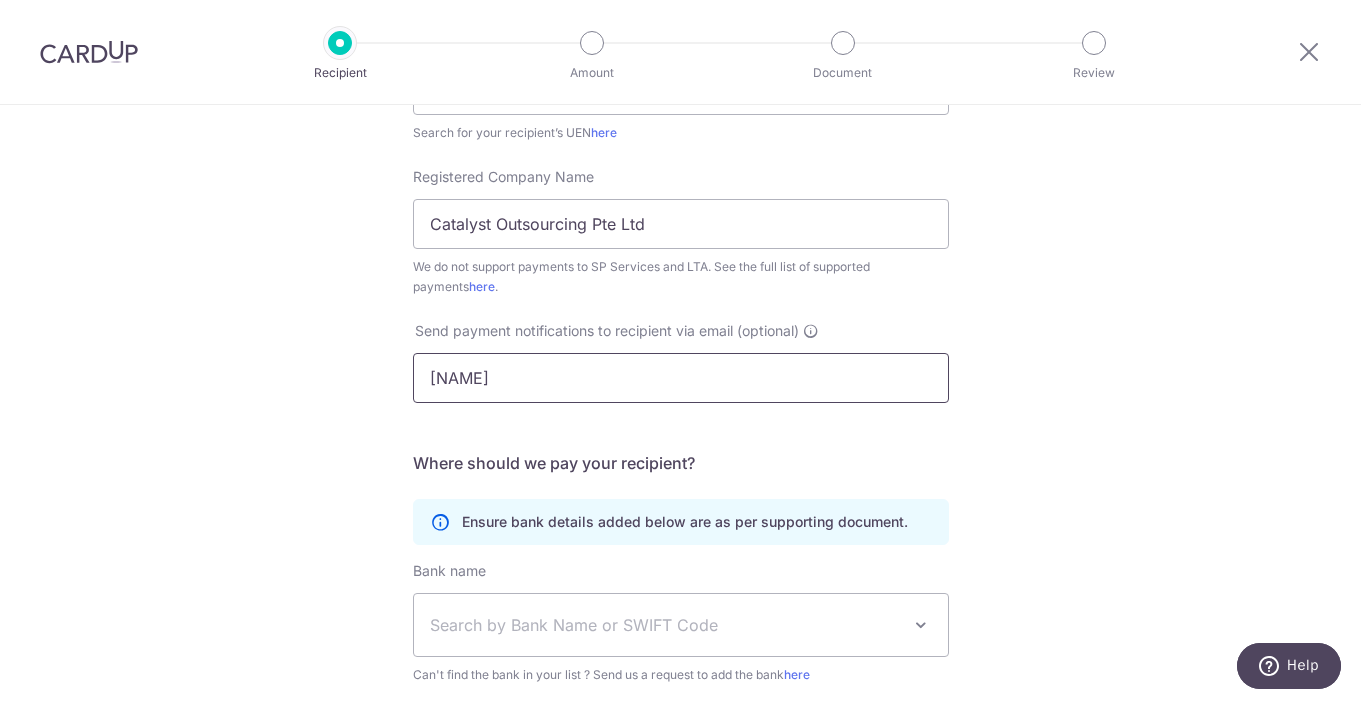 type on "l" 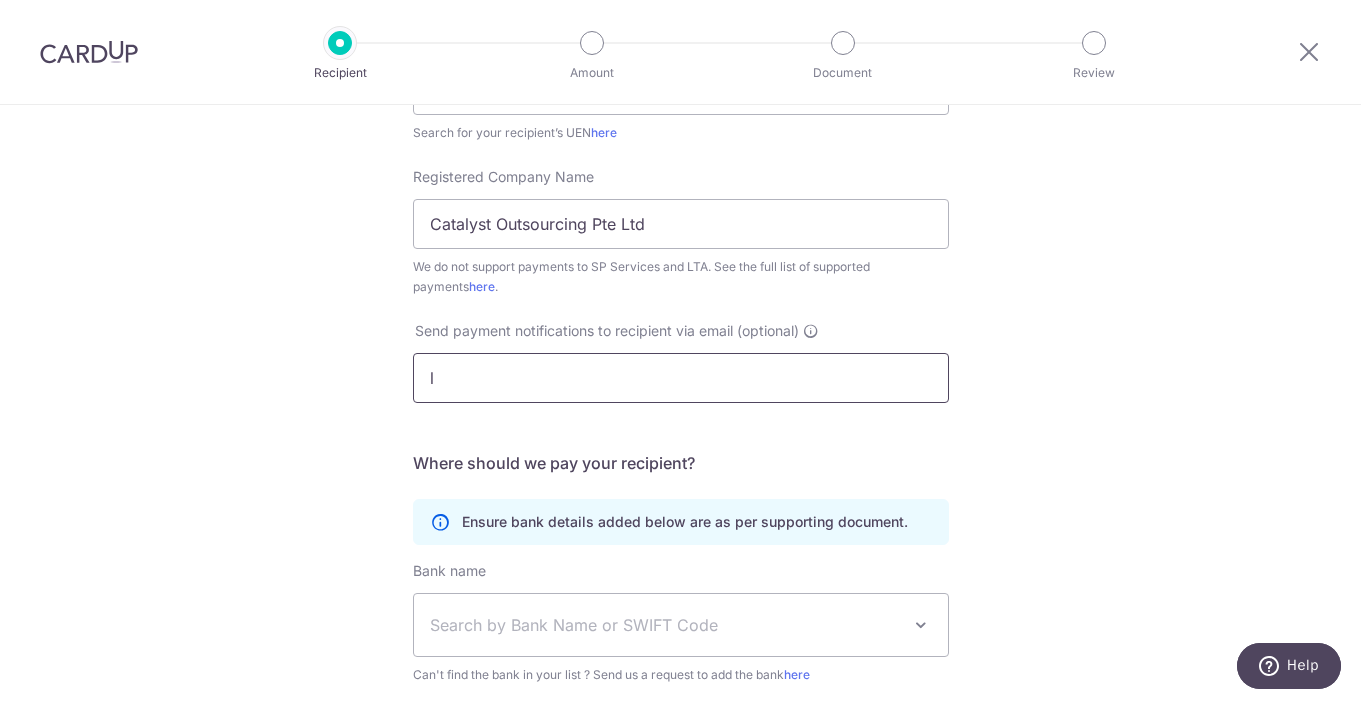 type 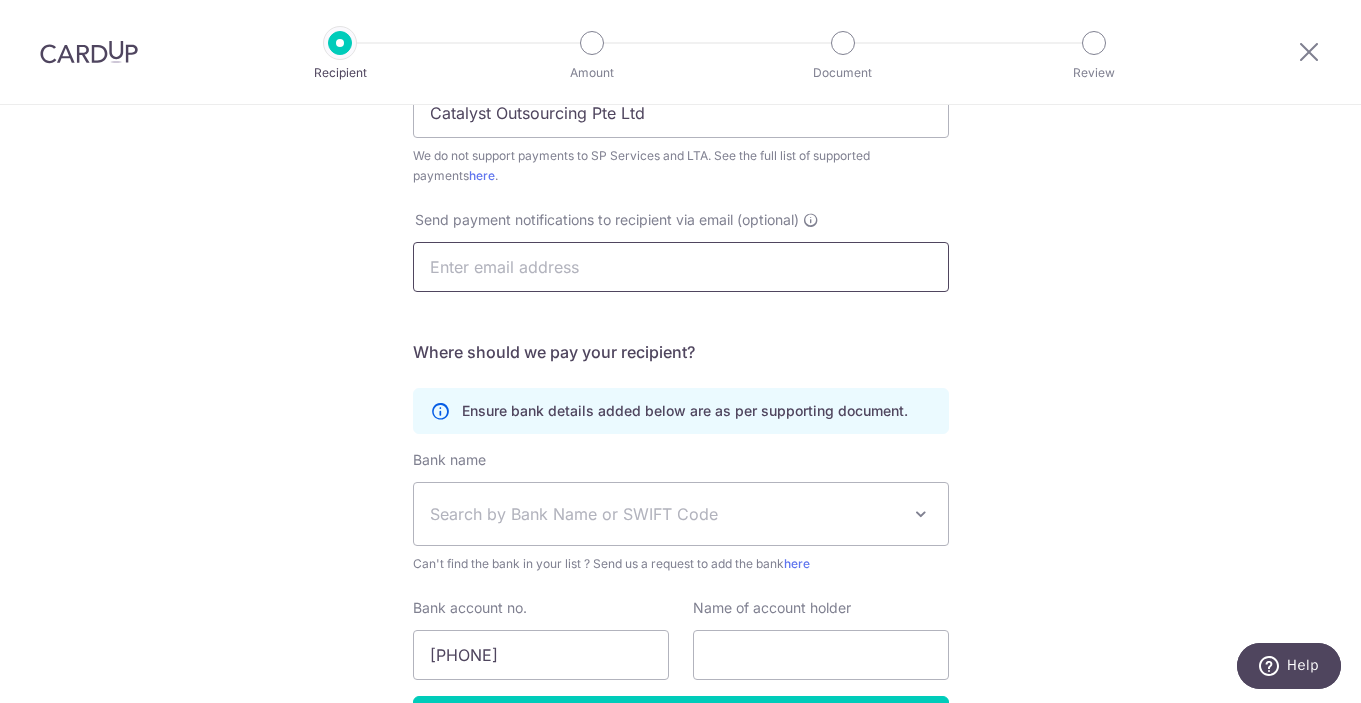 scroll, scrollTop: 642, scrollLeft: 0, axis: vertical 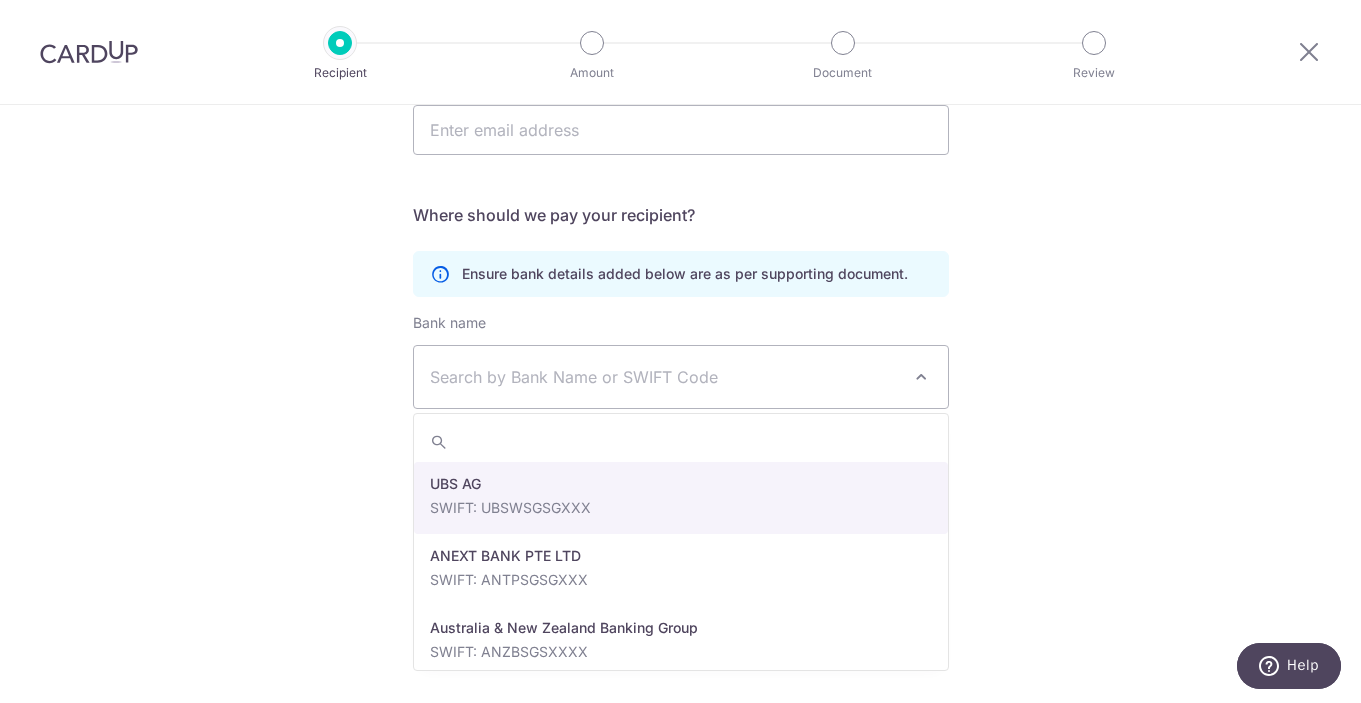 click on "Search by Bank Name or SWIFT Code" at bounding box center [665, 377] 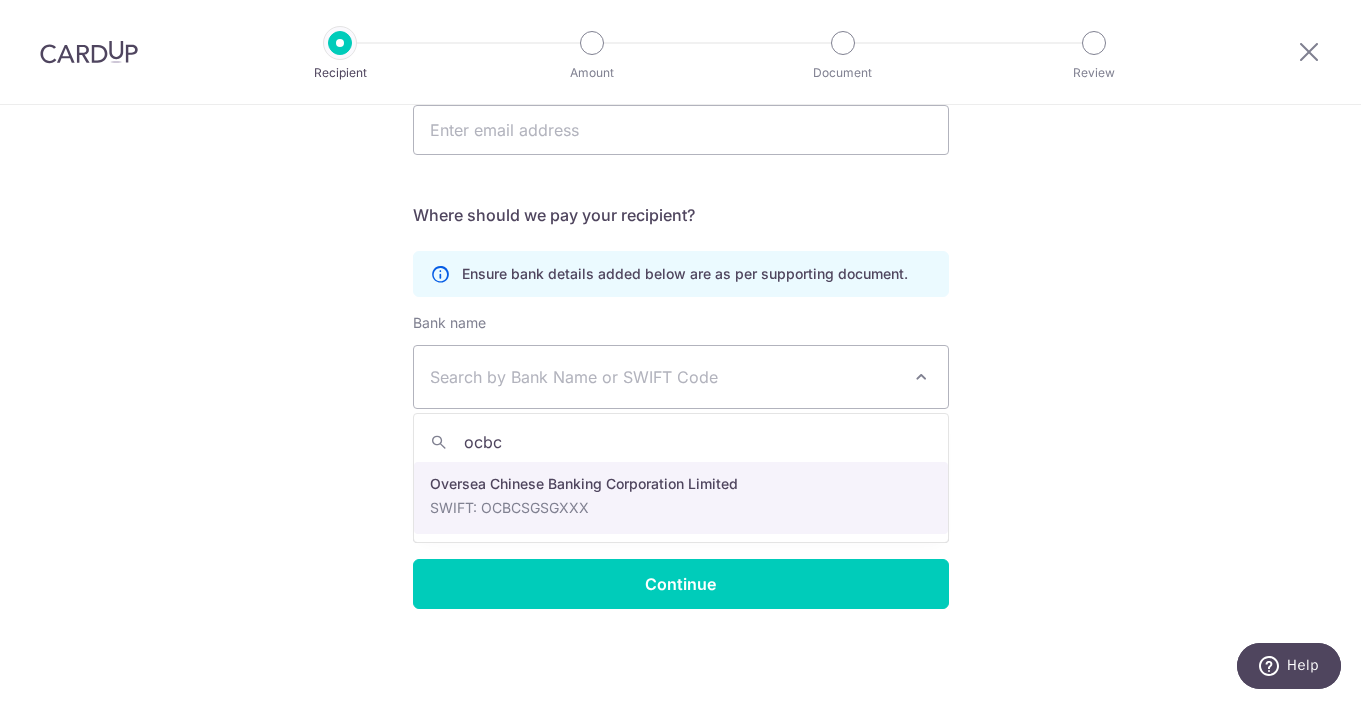 type on "ocbc" 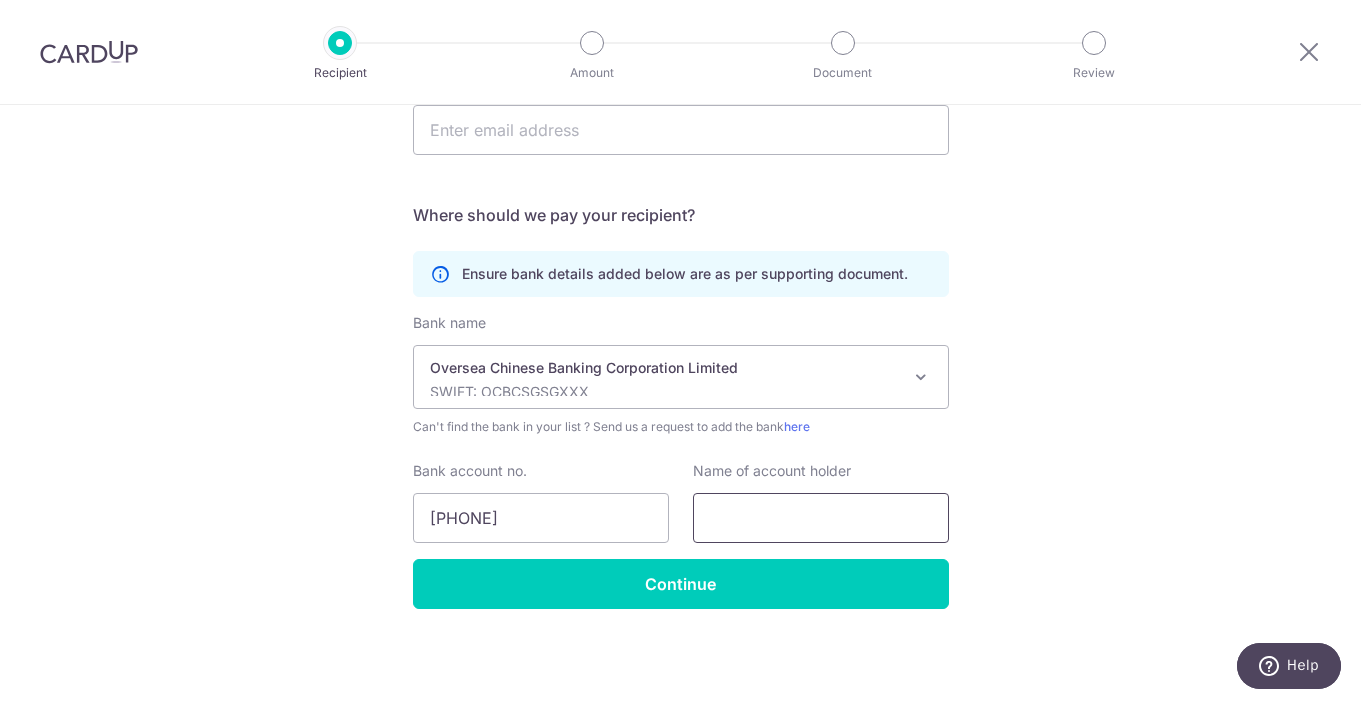 click at bounding box center [821, 518] 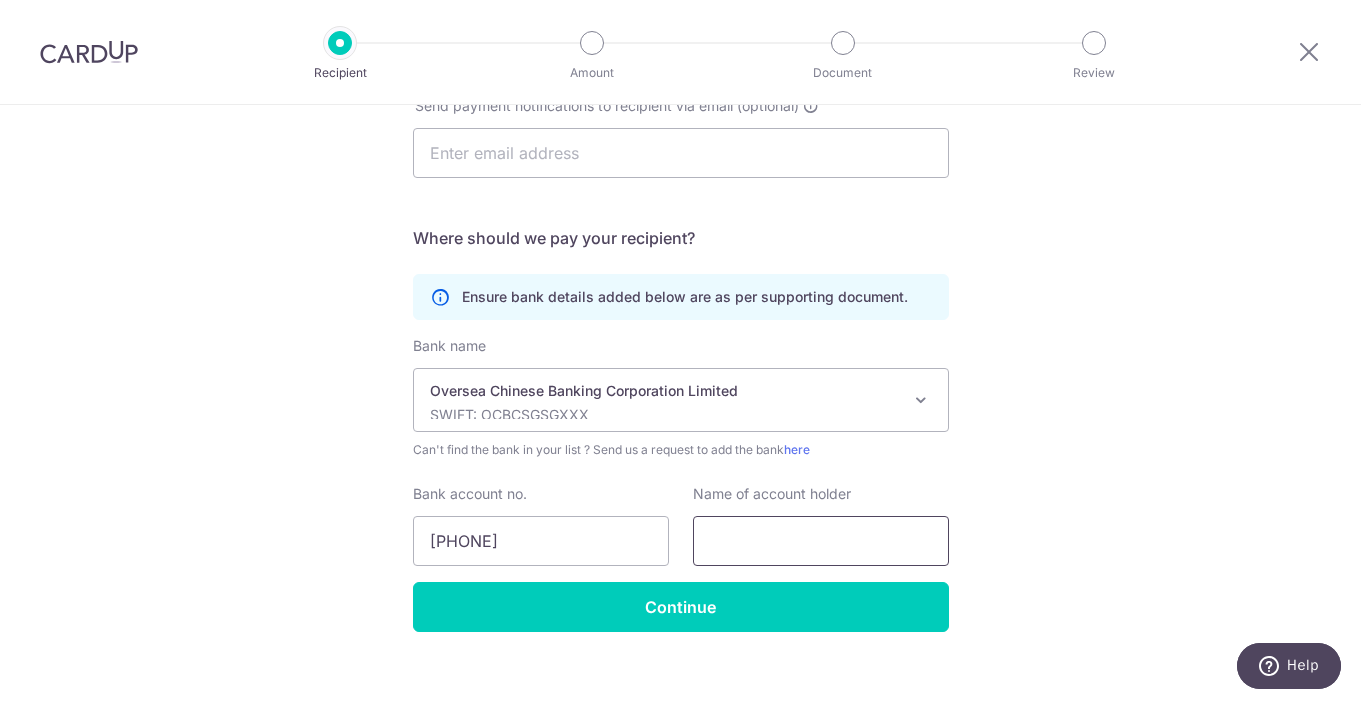 scroll, scrollTop: 642, scrollLeft: 0, axis: vertical 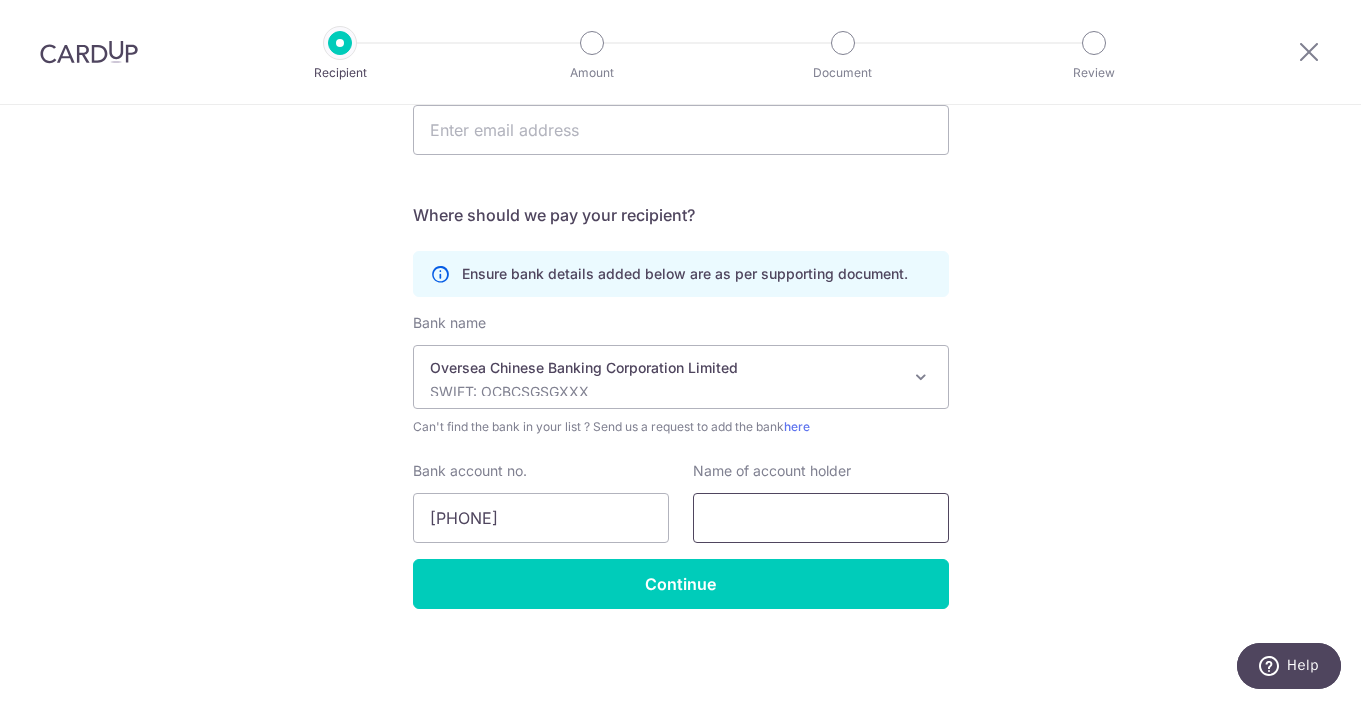 paste on "Catalyst Outsourcing Pte Ltd" 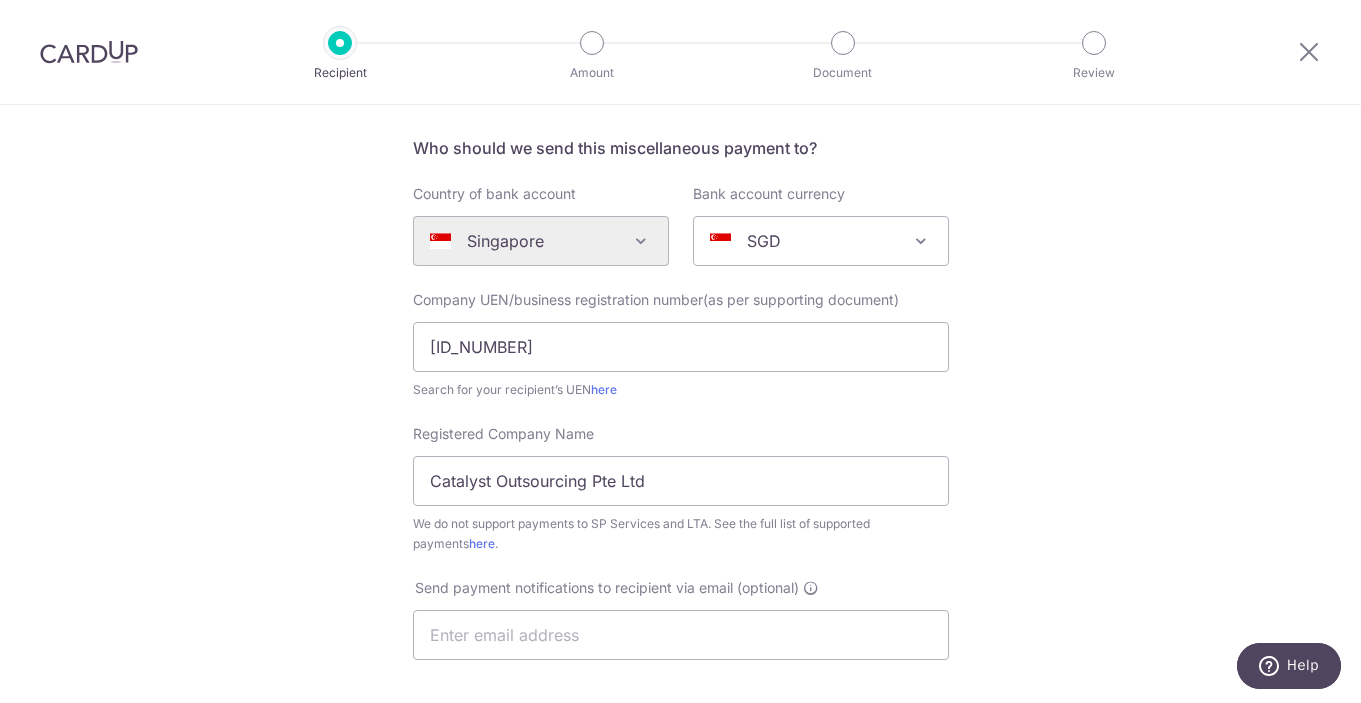 scroll, scrollTop: 0, scrollLeft: 0, axis: both 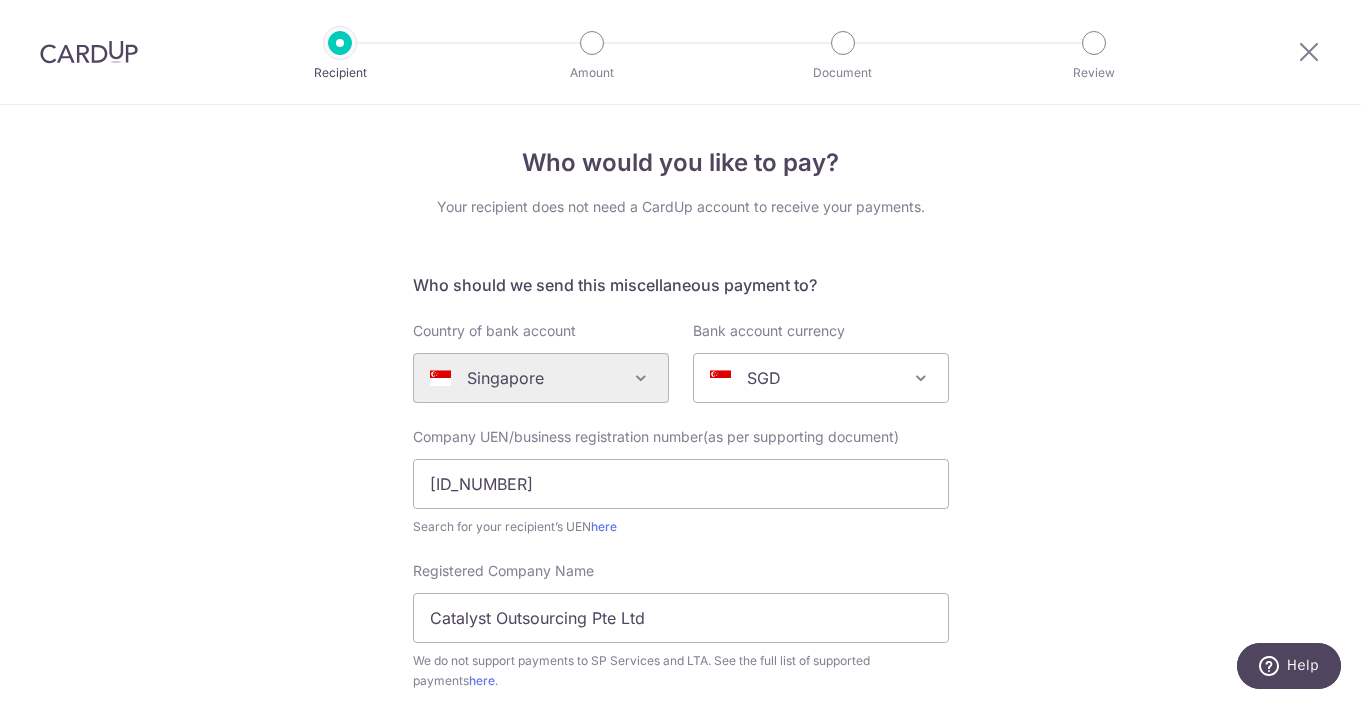 type on "Catalyst Outsourcing Pte Ltd" 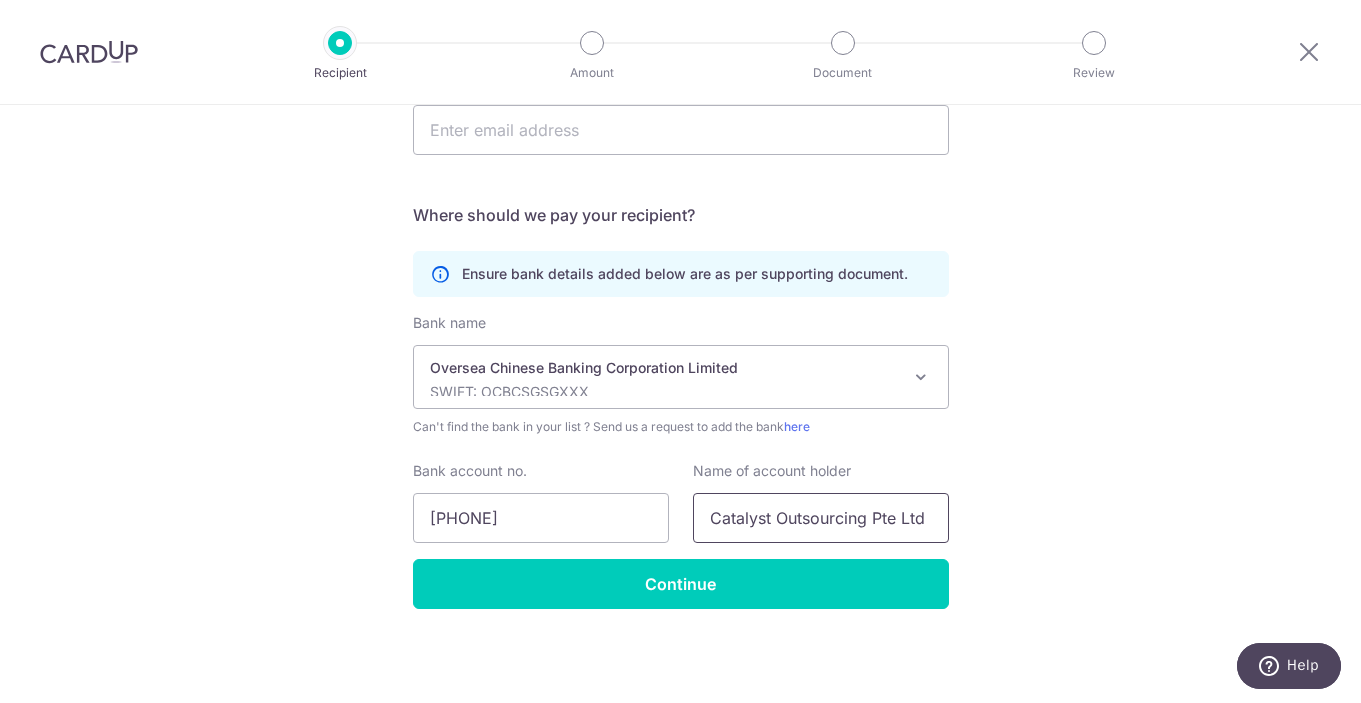 scroll, scrollTop: 460, scrollLeft: 0, axis: vertical 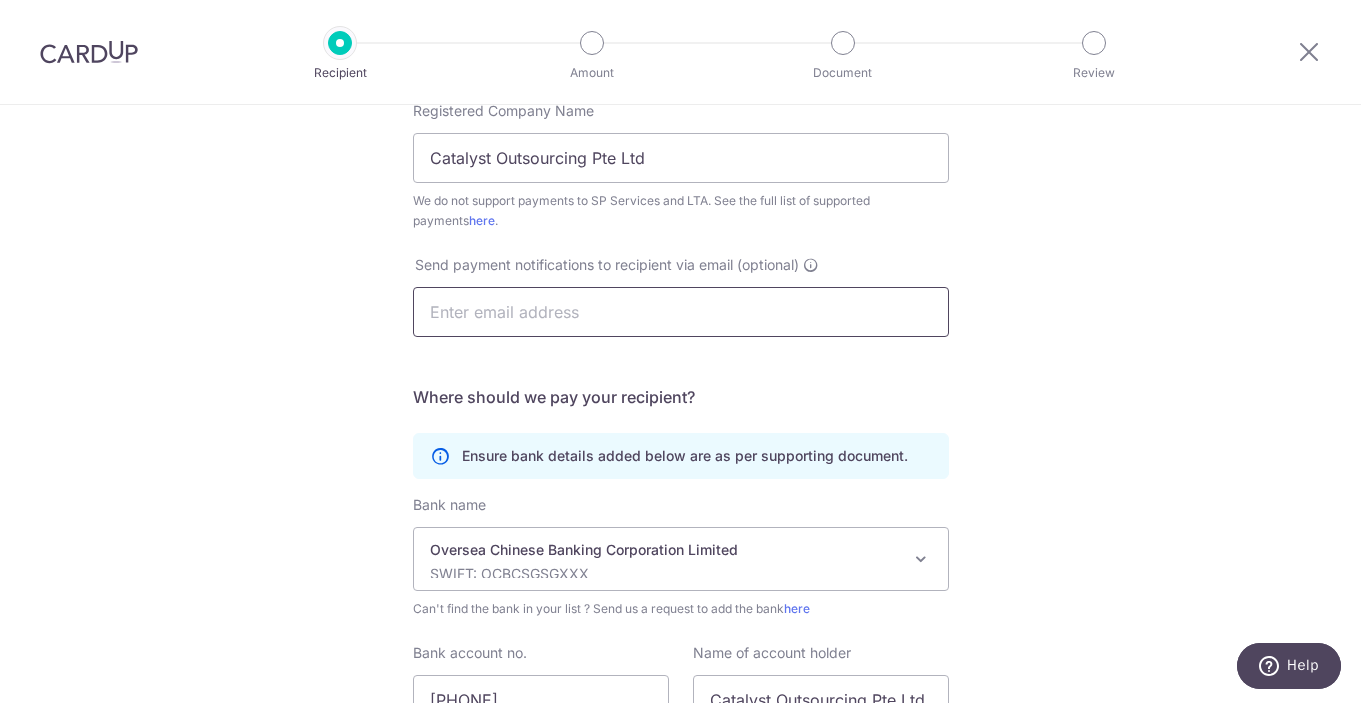 click at bounding box center (681, 312) 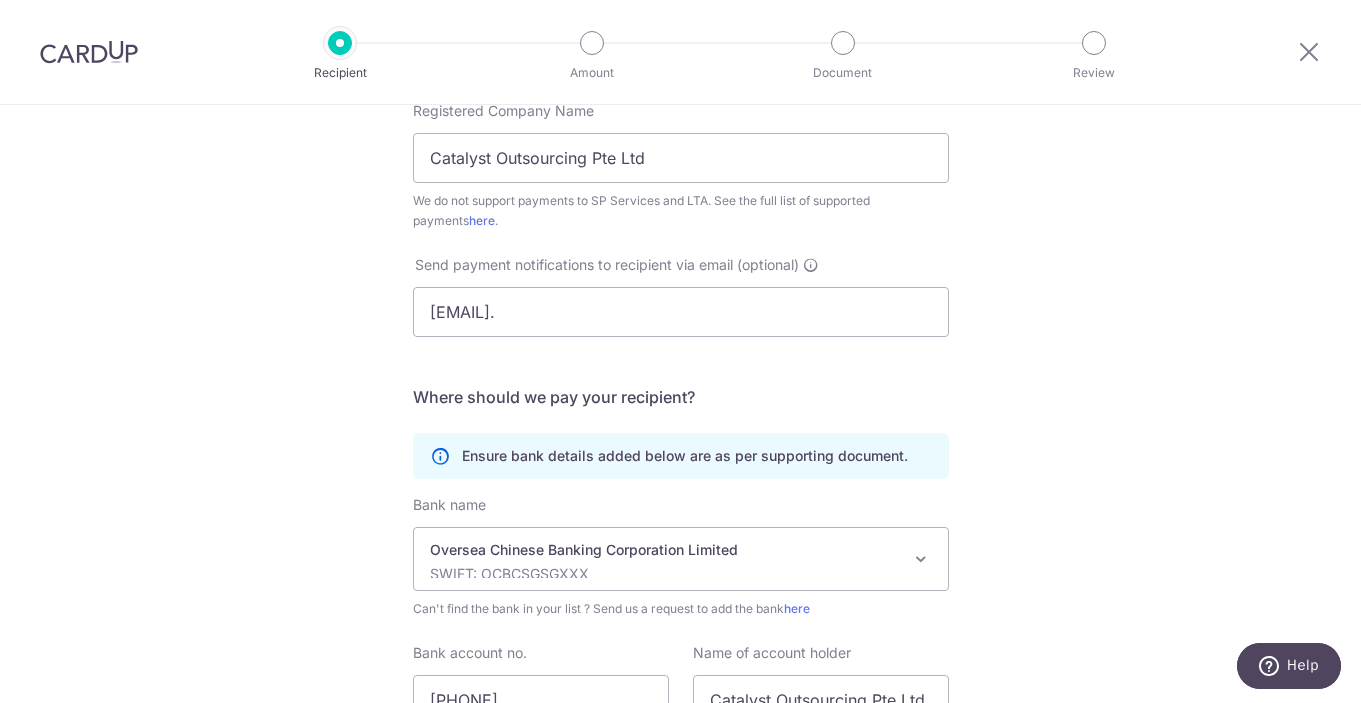 click on "Who would you like to pay?
Your recipient does not need a CardUp account to receive your payments.
Who should we send this miscellaneous payment to?
Country of bank account
Algeria
Andorra
Angola
Anguilla
Argentina
Armenia
Aruba
Australia
Austria
Azerbaijan
Bahrain
Bangladesh
Belgium
Bolivia
Bosnia and Herzegovina
Brazil
British Virgin Islands
Bulgaria
Canada
Chile
China
Colombia
Costa Rica
Croatia
Cyprus
Czech Republic
Denmark
Dominica
Dominican Republic
East Timor
Ecuador
Egypt
Estonia
Faroe Islands
Fiji
Finland
France
French Guiana
French Polynesia
French Southern Territories
Georgia
Germany
Greece
Greenland
Grenada
Guernsey
Guyana
Honduras
Hong Kong
Hungary
Iceland
India
Indonesia
Ireland
Isle of Man
Israel
Italy
Japan
Jersey
Kazakhstan
Kosovo
Kuwait
Kyrgyzstan" at bounding box center (680, 265) 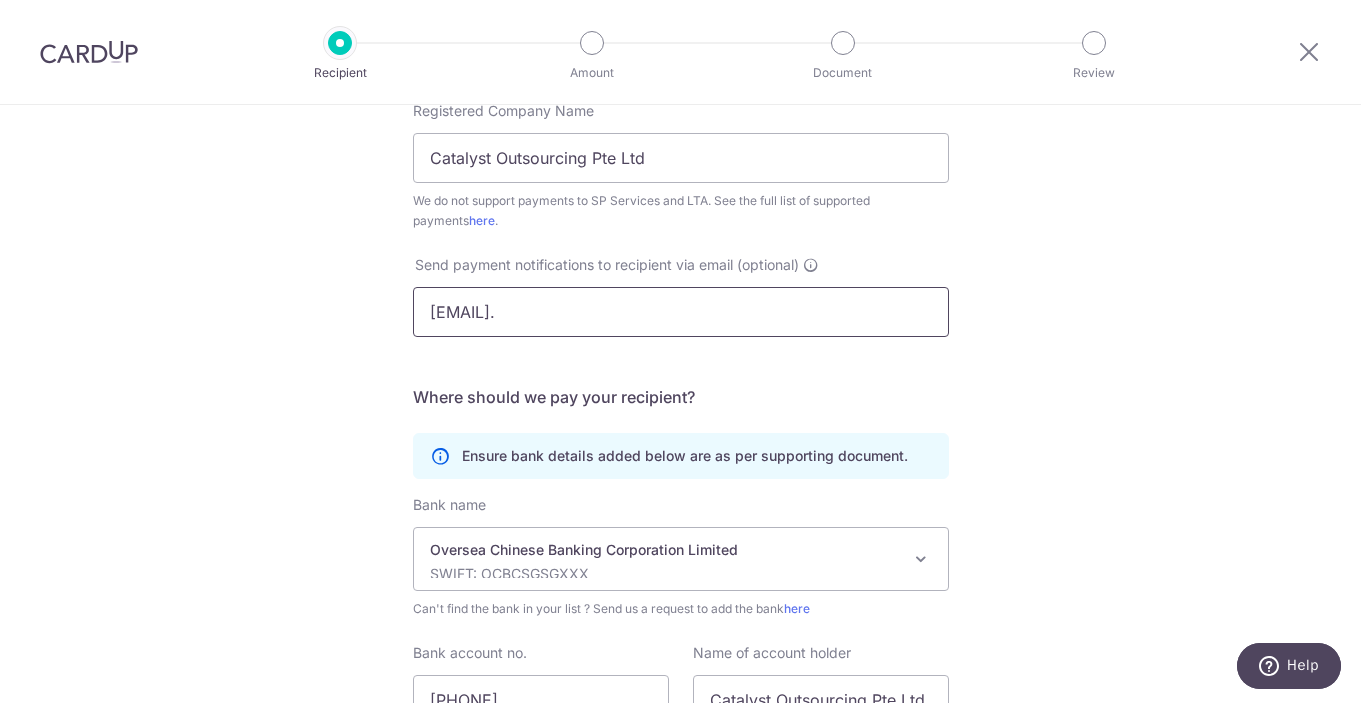 click on "inance@catalystoutsourcing.com." at bounding box center (681, 312) 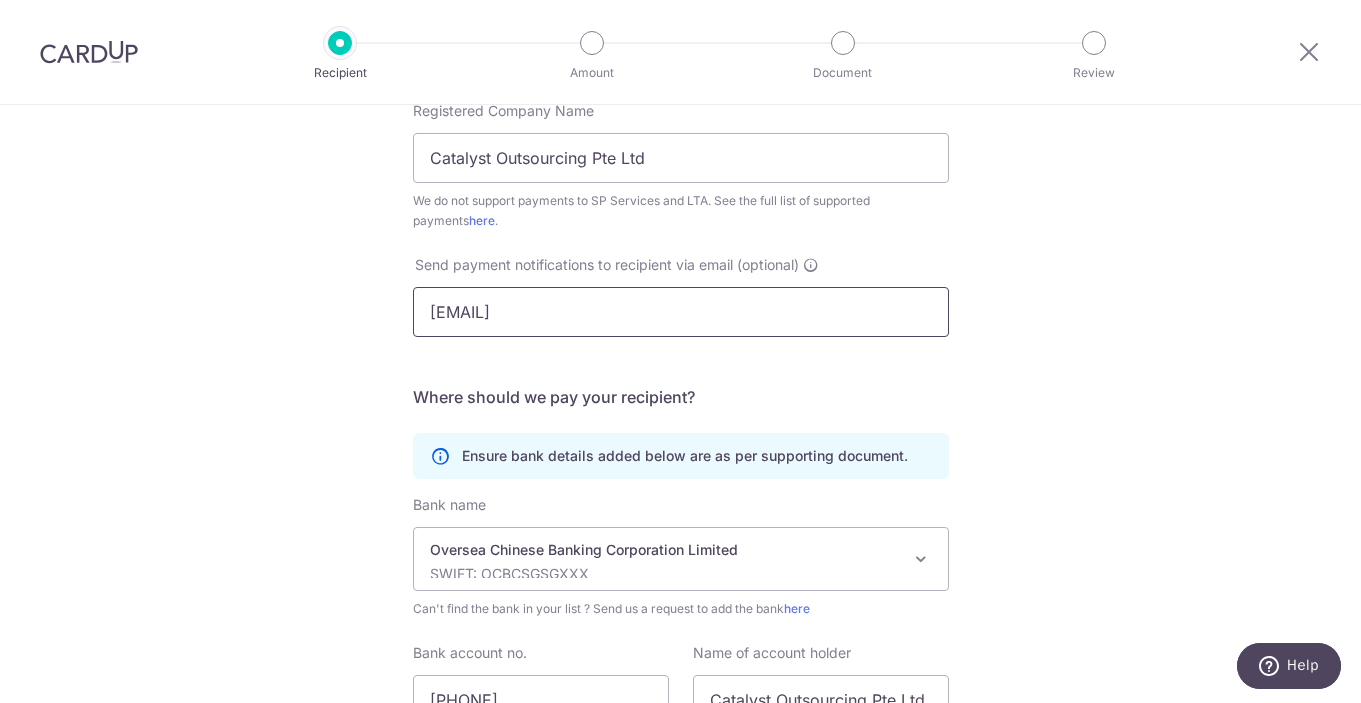 type on "finance@catalystoutsourcing.com" 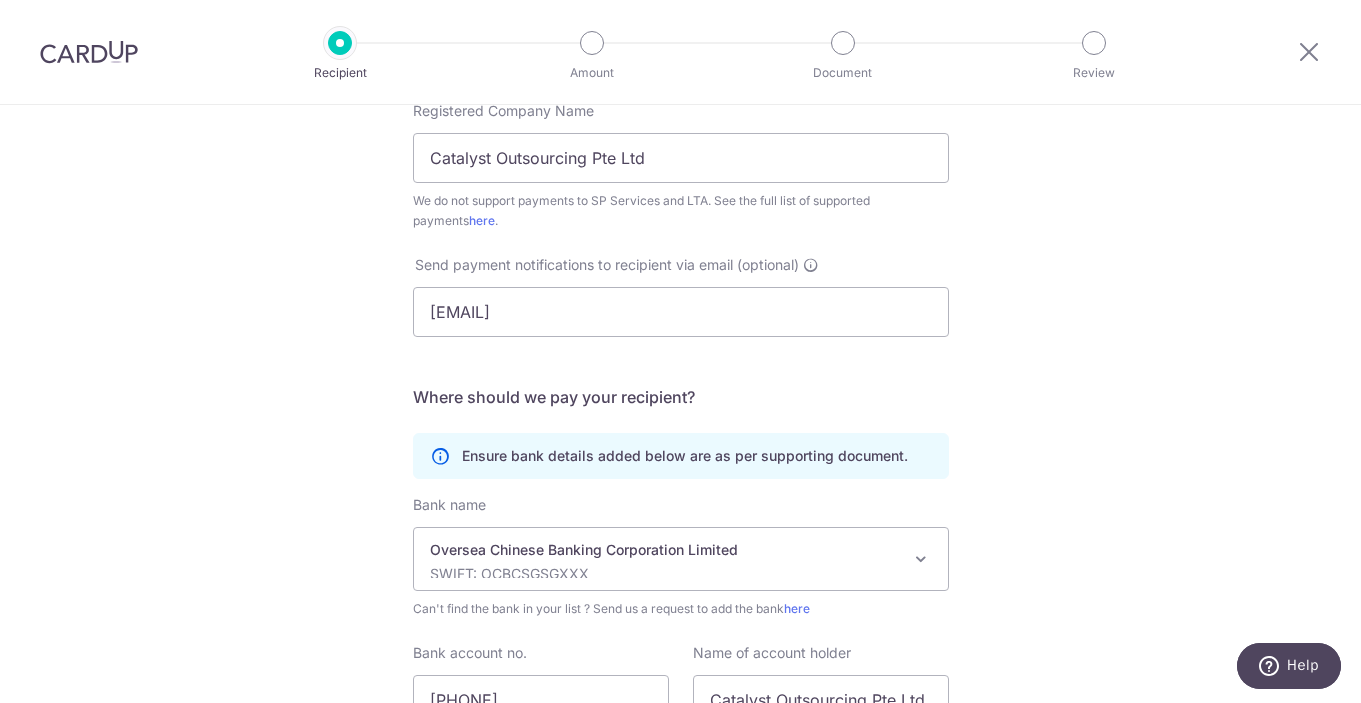 click on "Who should we send this miscellaneous payment to?
Country of bank account
Algeria
Andorra
Angola
Anguilla
Argentina
Armenia
Aruba
Australia
Austria
Azerbaijan
Bahrain
Bangladesh
Belgium
Bolivia
Bosnia and Herzegovina
Brazil
British Virgin Islands
Bulgaria
Canada
Chile
China
Colombia
Costa Rica
Croatia
Cyprus
Czech Republic
Denmark
Dominica
Dominican Republic
East Timor
Ecuador
Egypt
Estonia
Faroe Islands
Fiji
Finland
France
French Guiana
French Polynesia
French Southern Territories
Georgia
Germany
Greece
Greenland
Grenada
Guernsey
Guyana
Honduras
Hong Kong
Hungary
Iceland
India
Indonesia
Ireland
Isle of Man
Israel
Italy
Japan
Jersey
Kazakhstan
Kosovo
Kuwait
Kyrgyzstan
Latvia
Liechtenstein
Lithuania
Luxembourg
Macao
Macedonia
Malaysia
Maldives
Malta
Martinique" at bounding box center [681, 302] 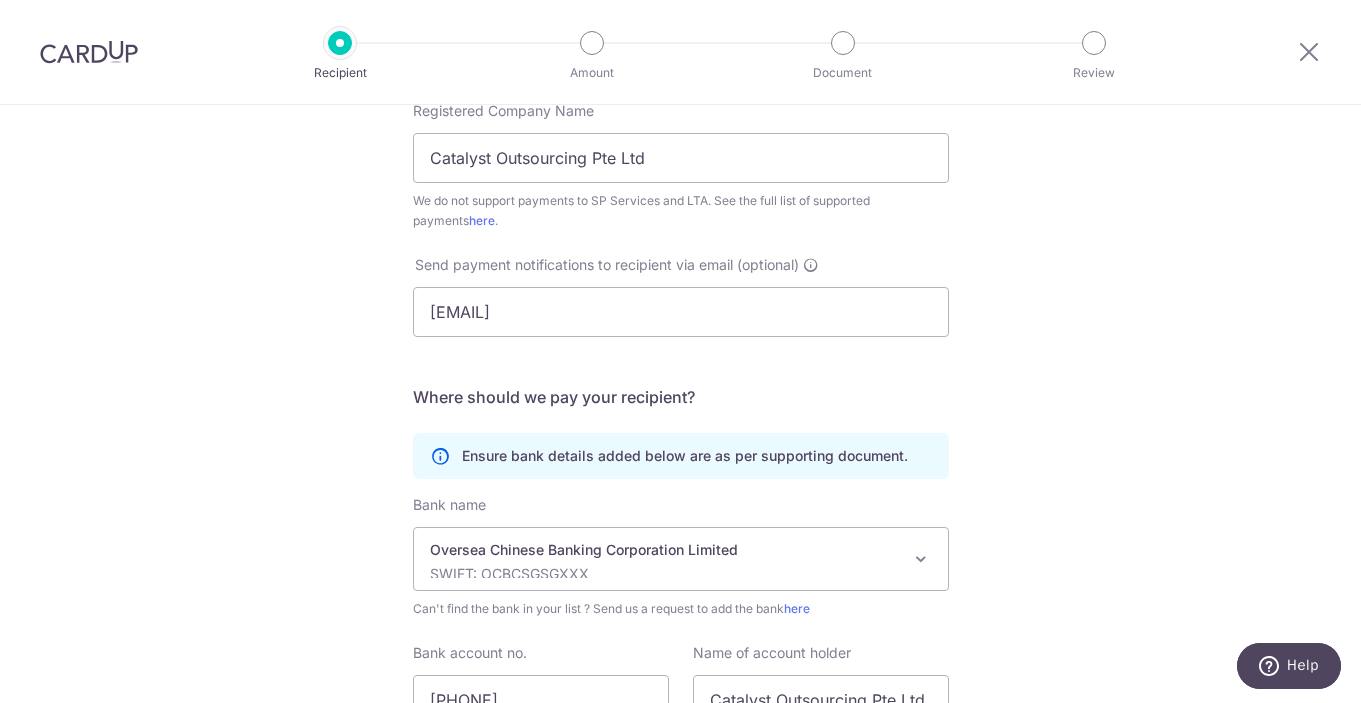 click on "Who would you like to pay?
Your recipient does not need a CardUp account to receive your payments.
Who should we send this miscellaneous payment to?
Country of bank account
Algeria
Andorra
Angola
Anguilla
Argentina
Armenia
Aruba
Australia
Austria
Azerbaijan
Bahrain
Bangladesh
Belgium
Bolivia
Bosnia and Herzegovina
Brazil
British Virgin Islands
Bulgaria
Canada
Chile
China
Colombia
Costa Rica
Croatia
Cyprus
Czech Republic
Denmark
Dominica
Dominican Republic
East Timor
Ecuador
Egypt
Estonia
Faroe Islands
Fiji
Finland
France
French Guiana
French Polynesia
French Southern Territories
Georgia
Germany
Greece
Greenland
Grenada
Guernsey
Guyana
Honduras
Hong Kong
Hungary
Iceland
India
Indonesia
Ireland
Isle of Man
Israel
Italy
Japan
Jersey
Kazakhstan
Kosovo
Kuwait
Kyrgyzstan" at bounding box center (680, 265) 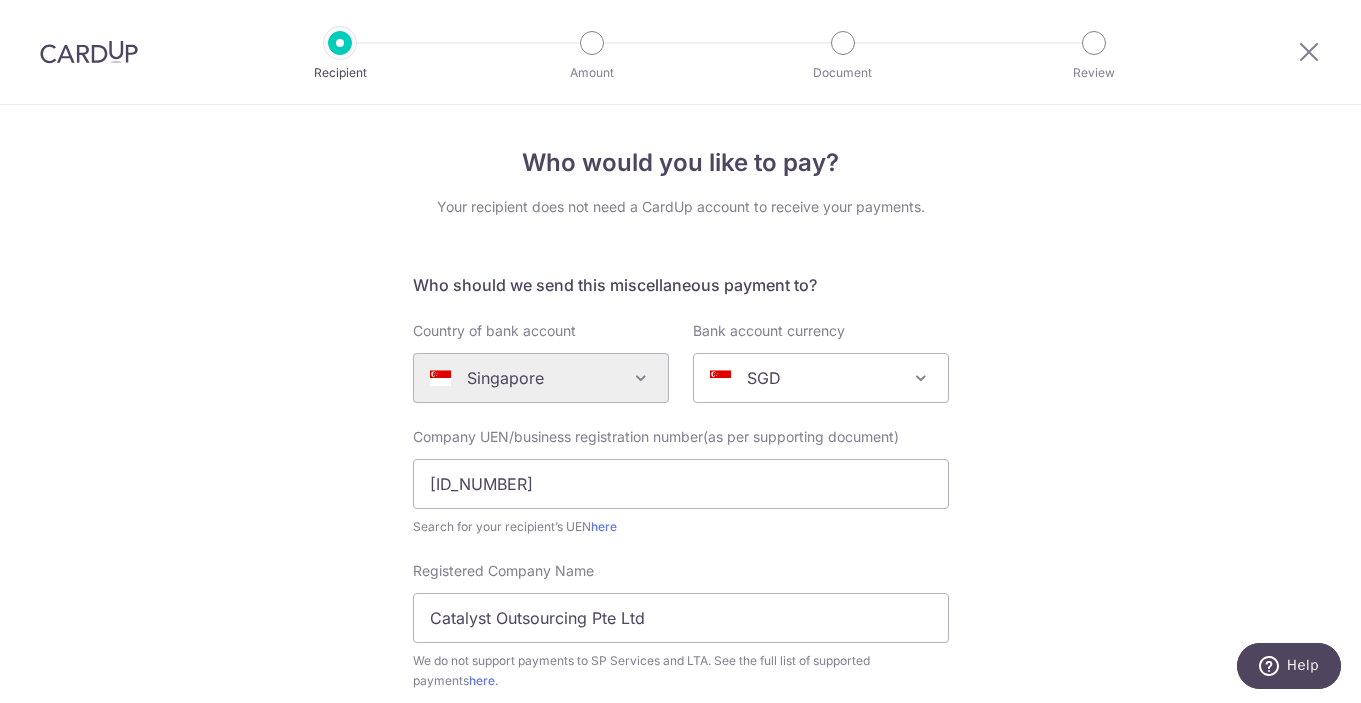 scroll, scrollTop: 642, scrollLeft: 0, axis: vertical 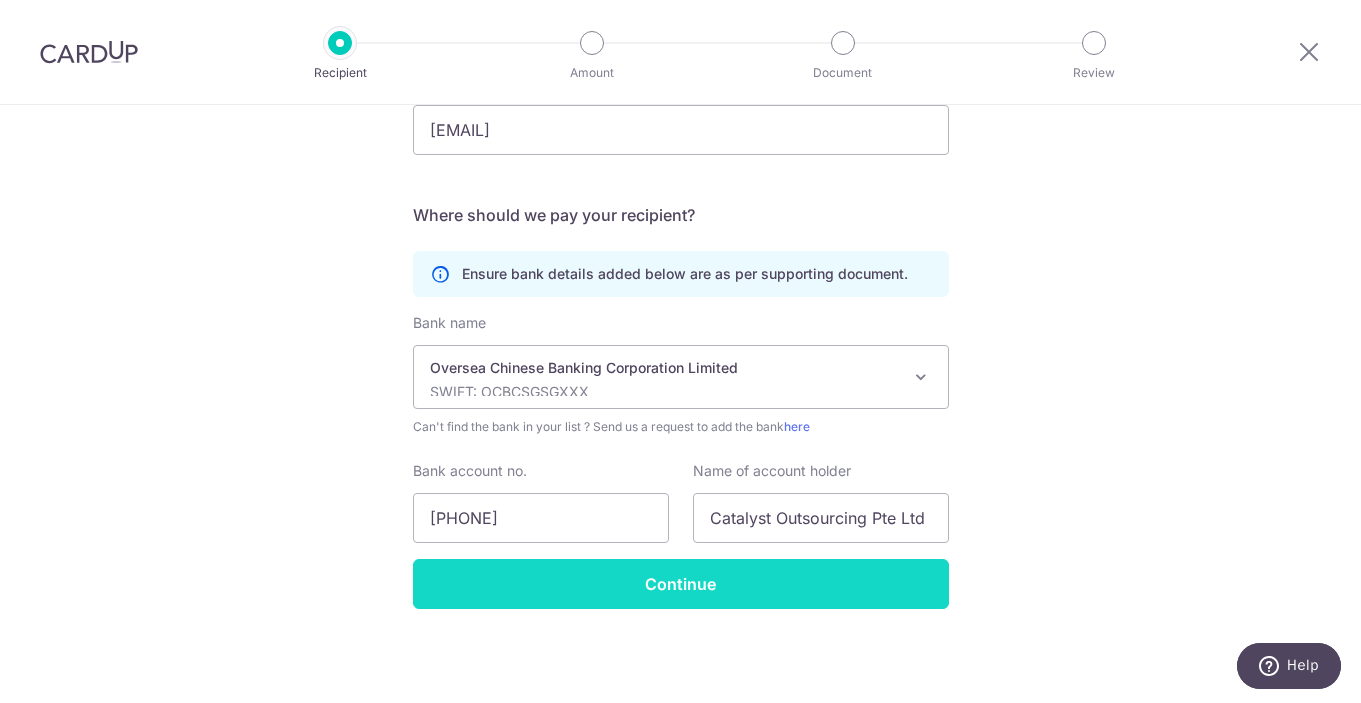 click on "Continue" at bounding box center [681, 584] 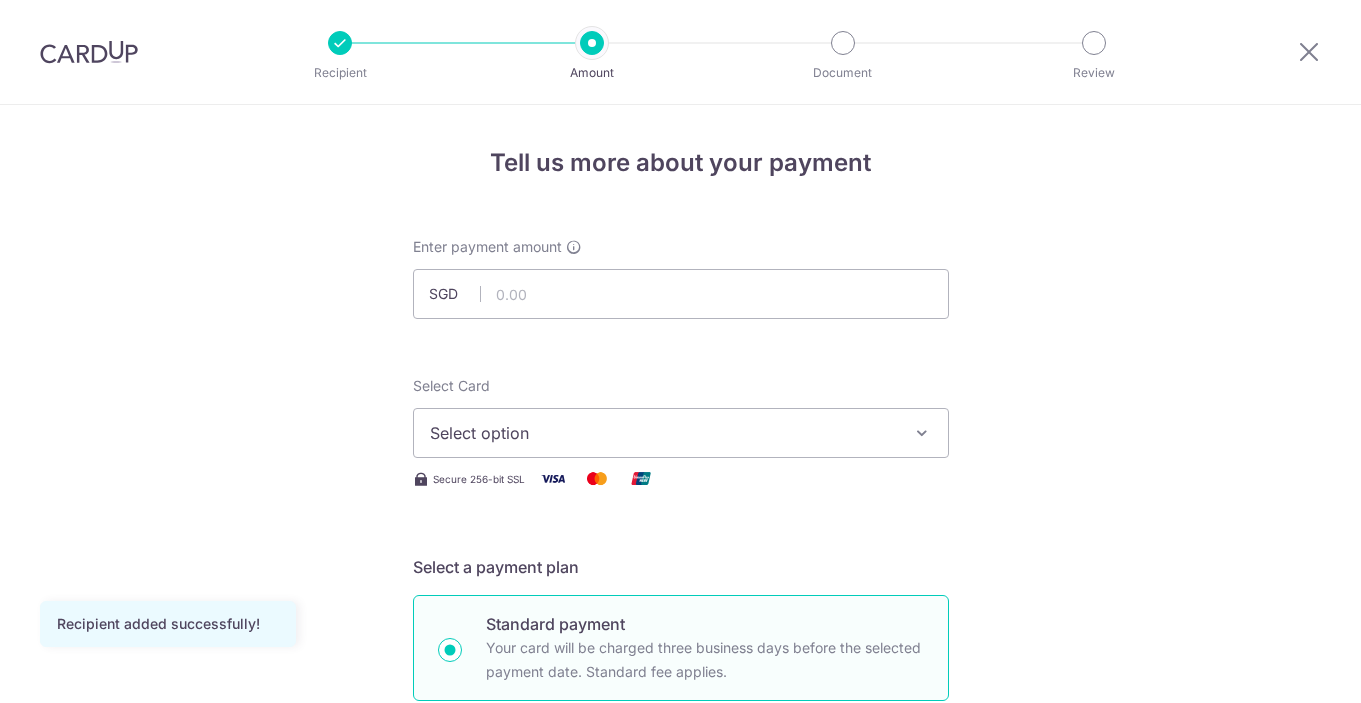 scroll, scrollTop: 0, scrollLeft: 0, axis: both 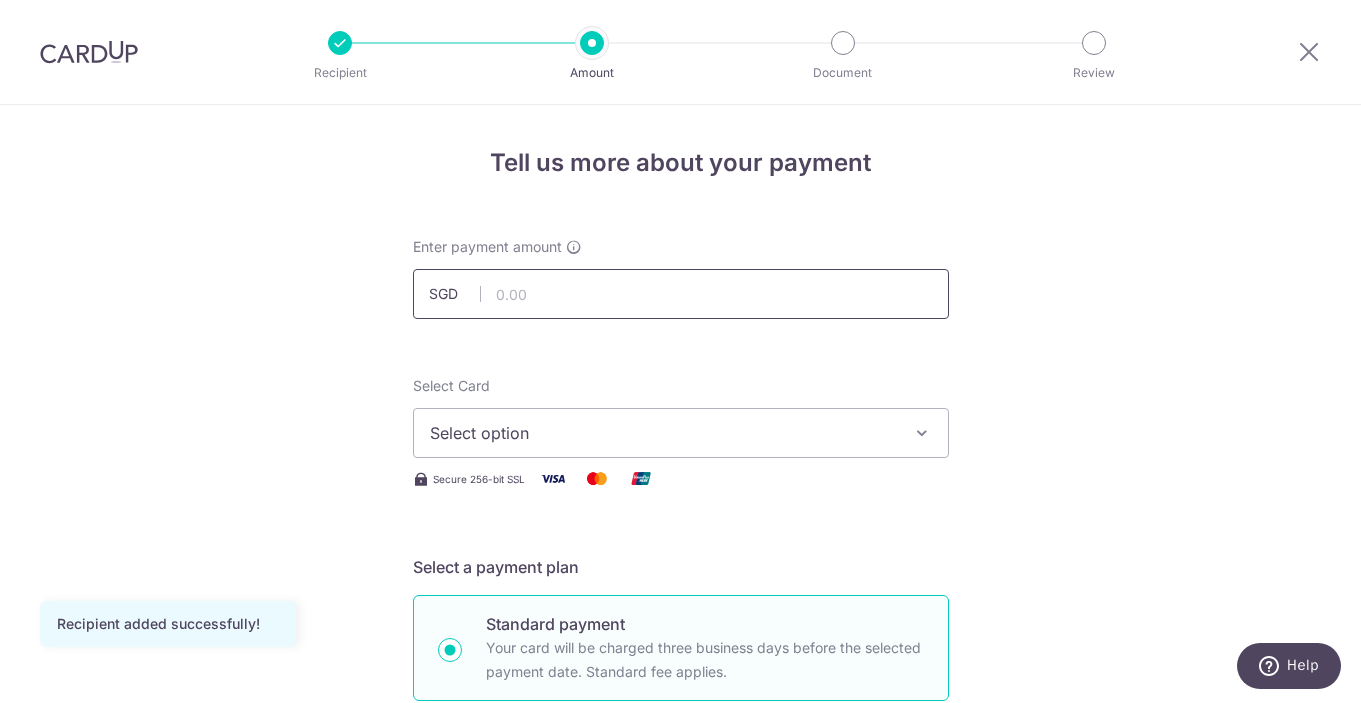 click at bounding box center [681, 294] 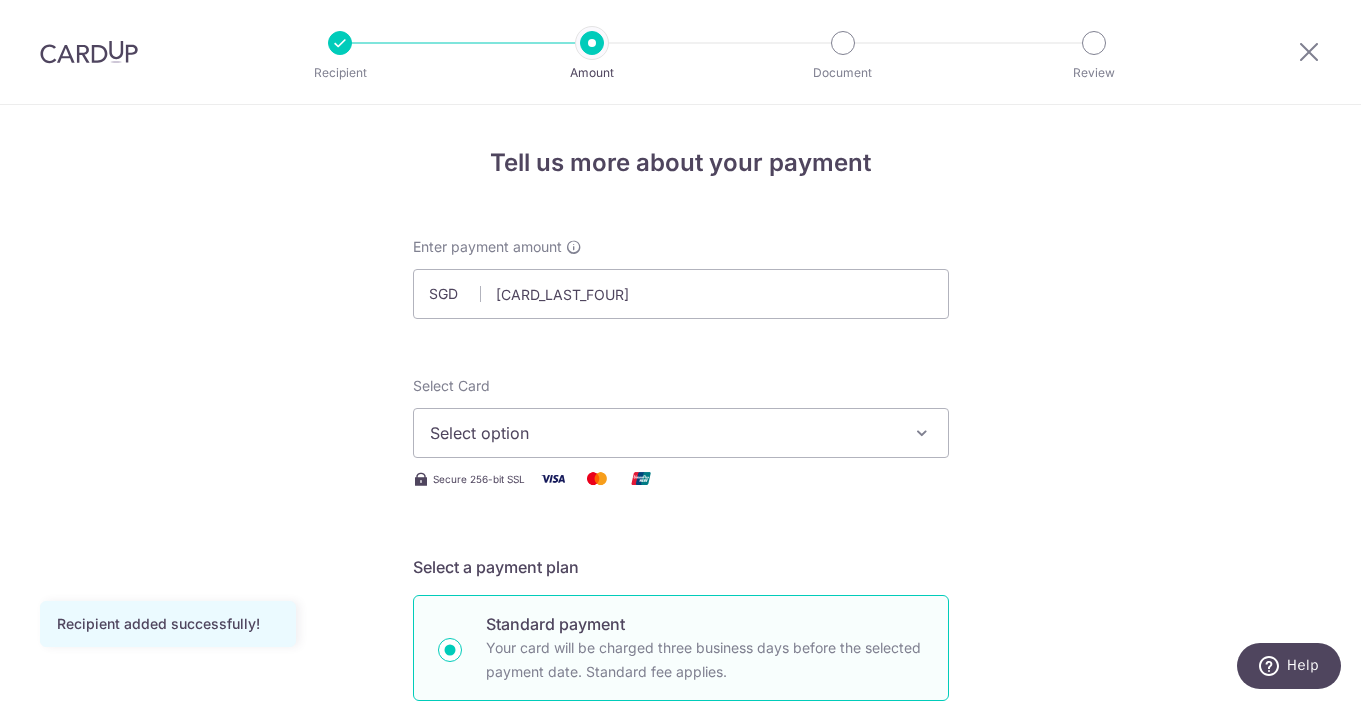 type on "[PRICE]" 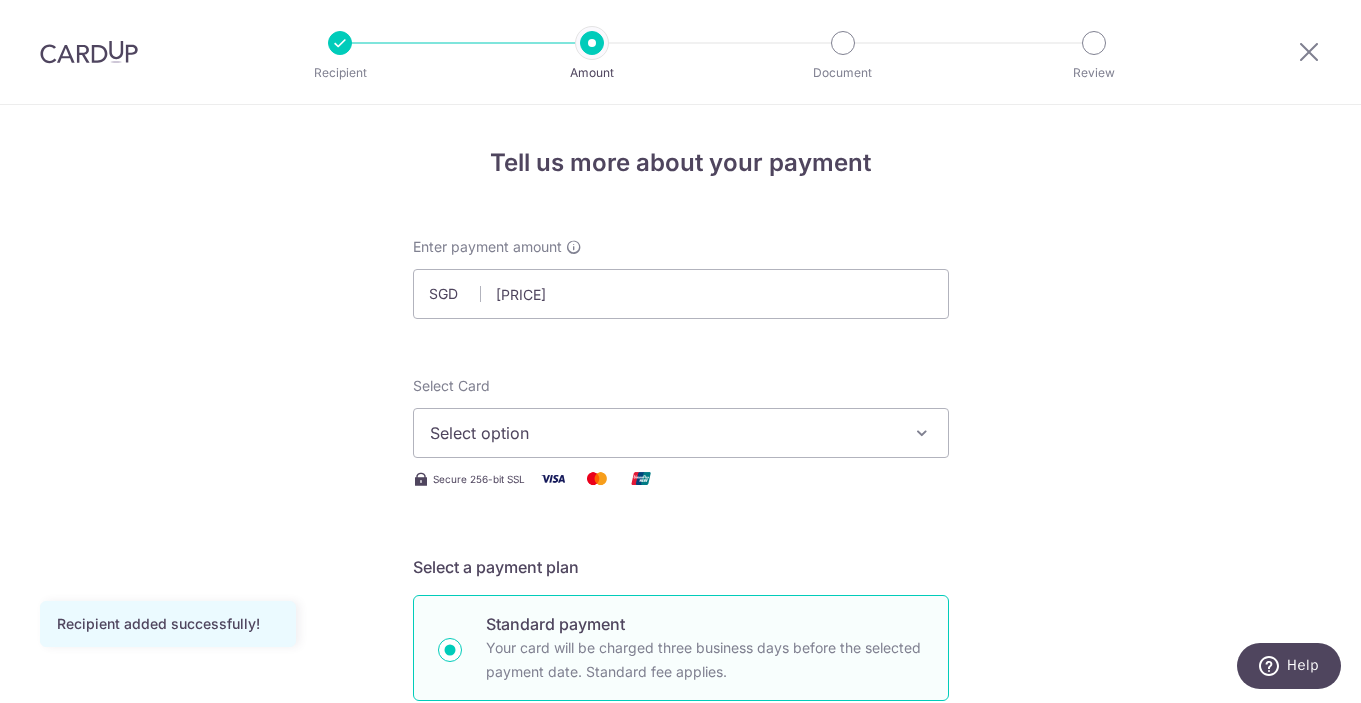 click on "Select Card
Select option
Add credit card
Your Cards
**** [CARD_LAST_FOUR]
**** [CARD_LAST_FOUR]
**** [CARD_LAST_FOUR]" at bounding box center [681, 417] 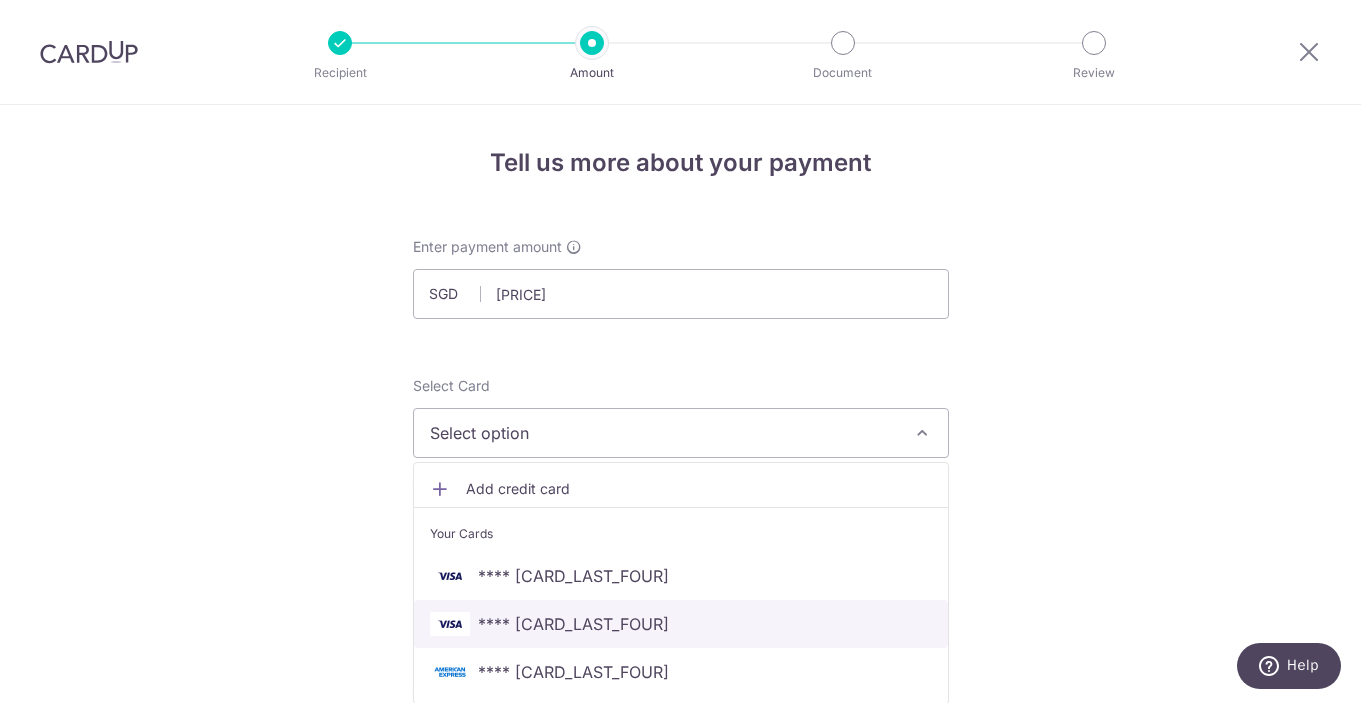 click on "**** [CARD_LAST_FOUR]" at bounding box center (681, 624) 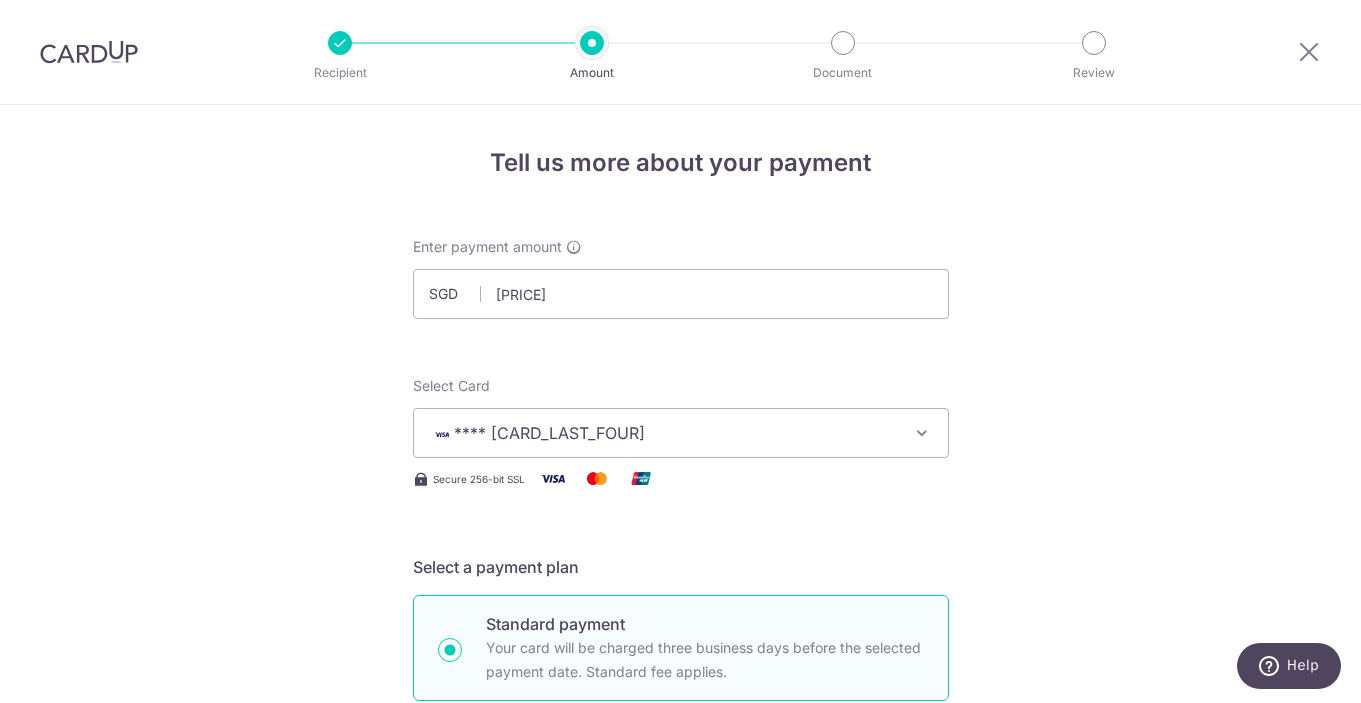 click on "Enter payment amount
SGD
2,448.00
2448.00
Recipient added successfully!
Select Card
**** [CARD_LAST_FOUR]
Add credit card
Your Cards
**** [CARD_LAST_FOUR]
**** [CARD_LAST_FOUR]
**** [CARD_LAST_FOUR]
Secure 256-bit SSL
Text
New card details" at bounding box center [680, 1009] 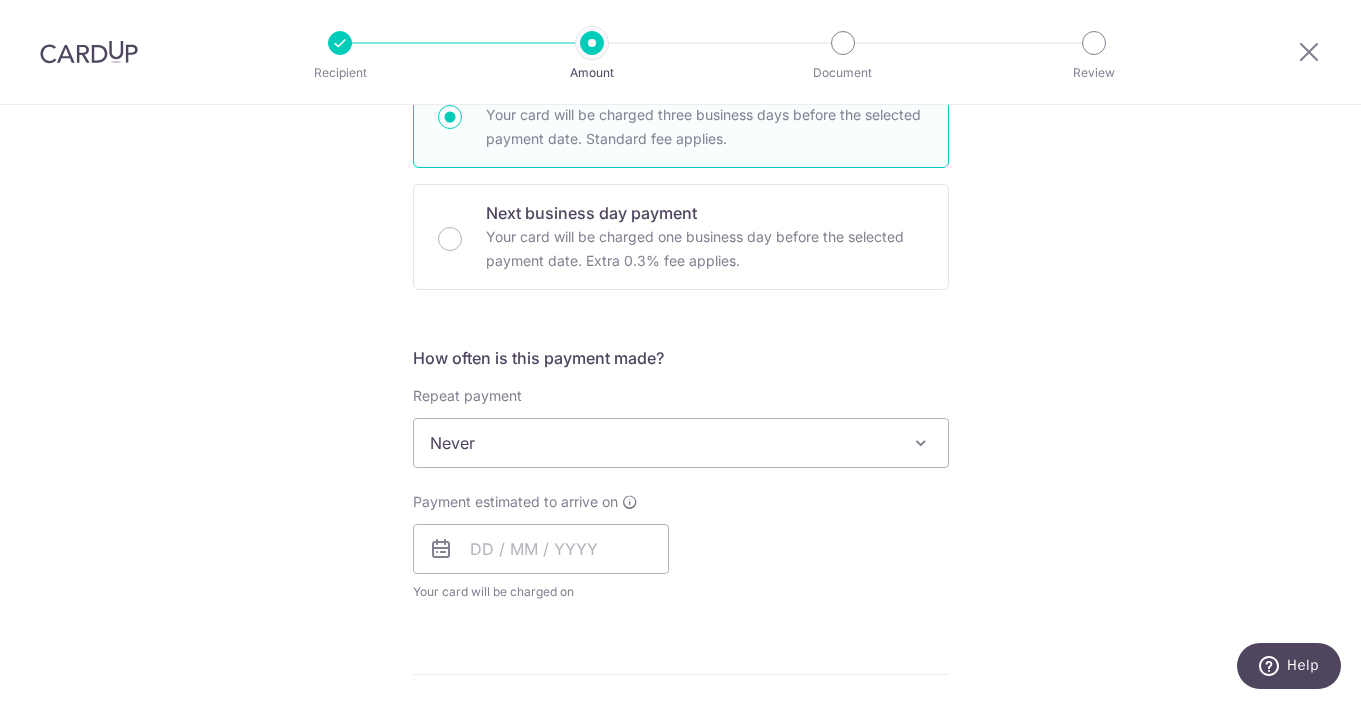 scroll, scrollTop: 478, scrollLeft: 0, axis: vertical 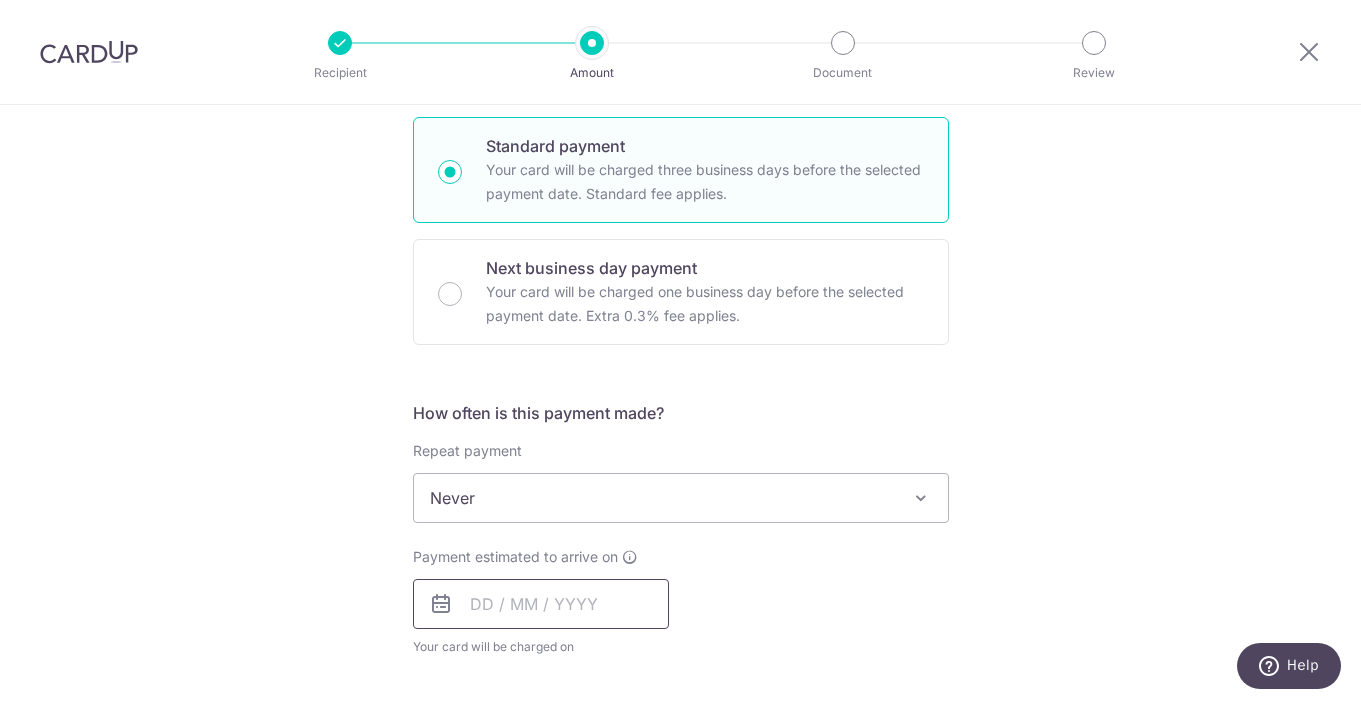 click at bounding box center (541, 604) 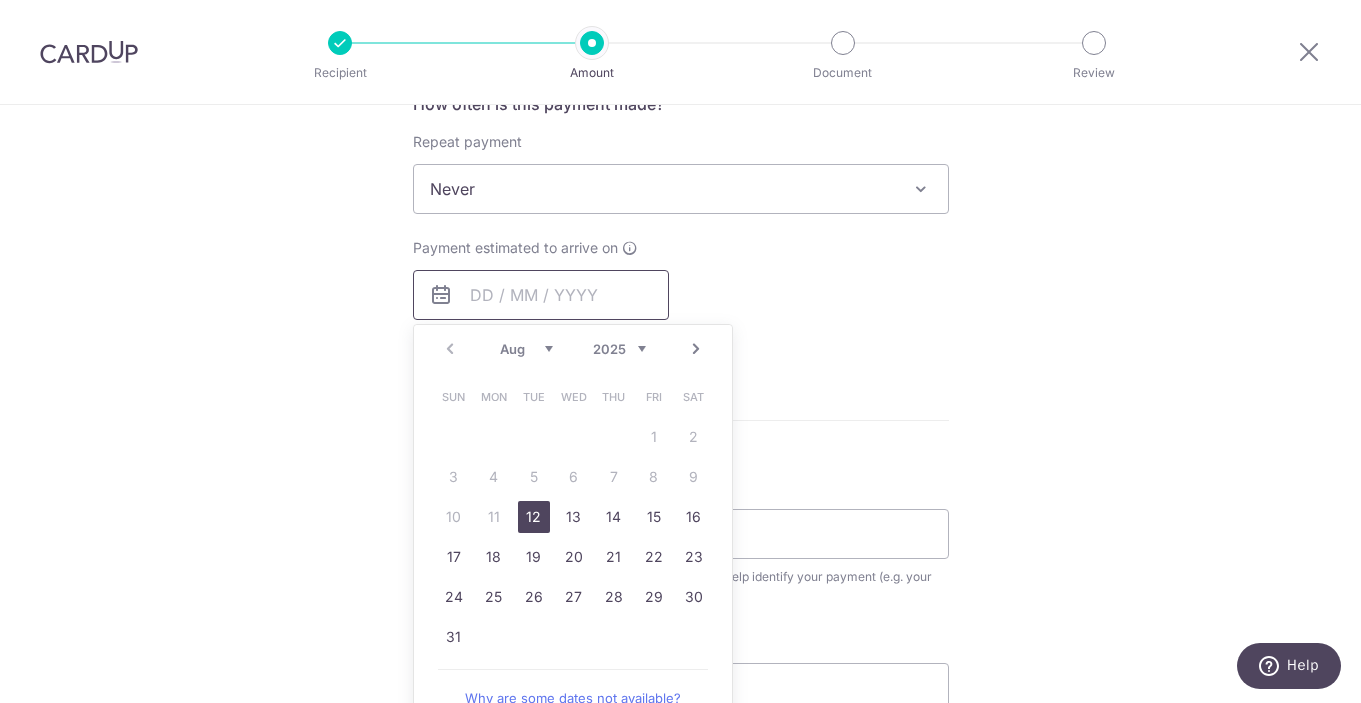 scroll, scrollTop: 853, scrollLeft: 0, axis: vertical 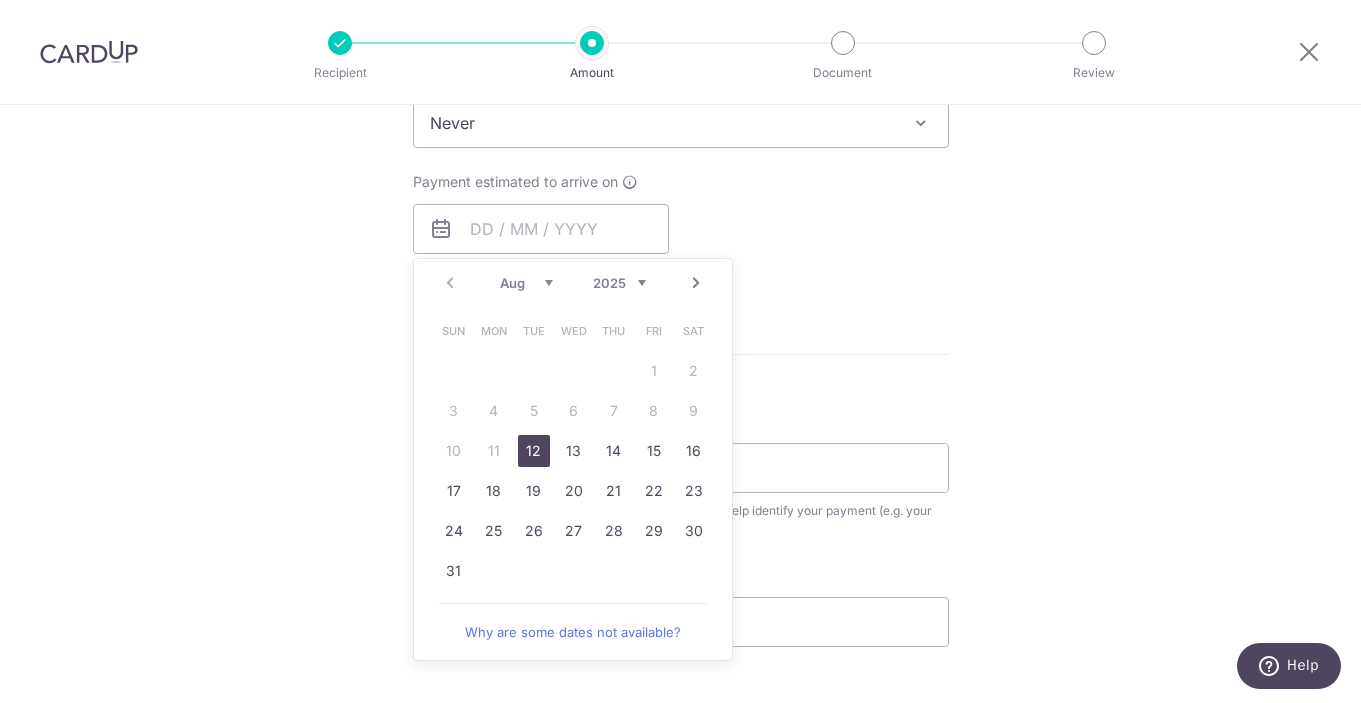 click on "12" at bounding box center (534, 451) 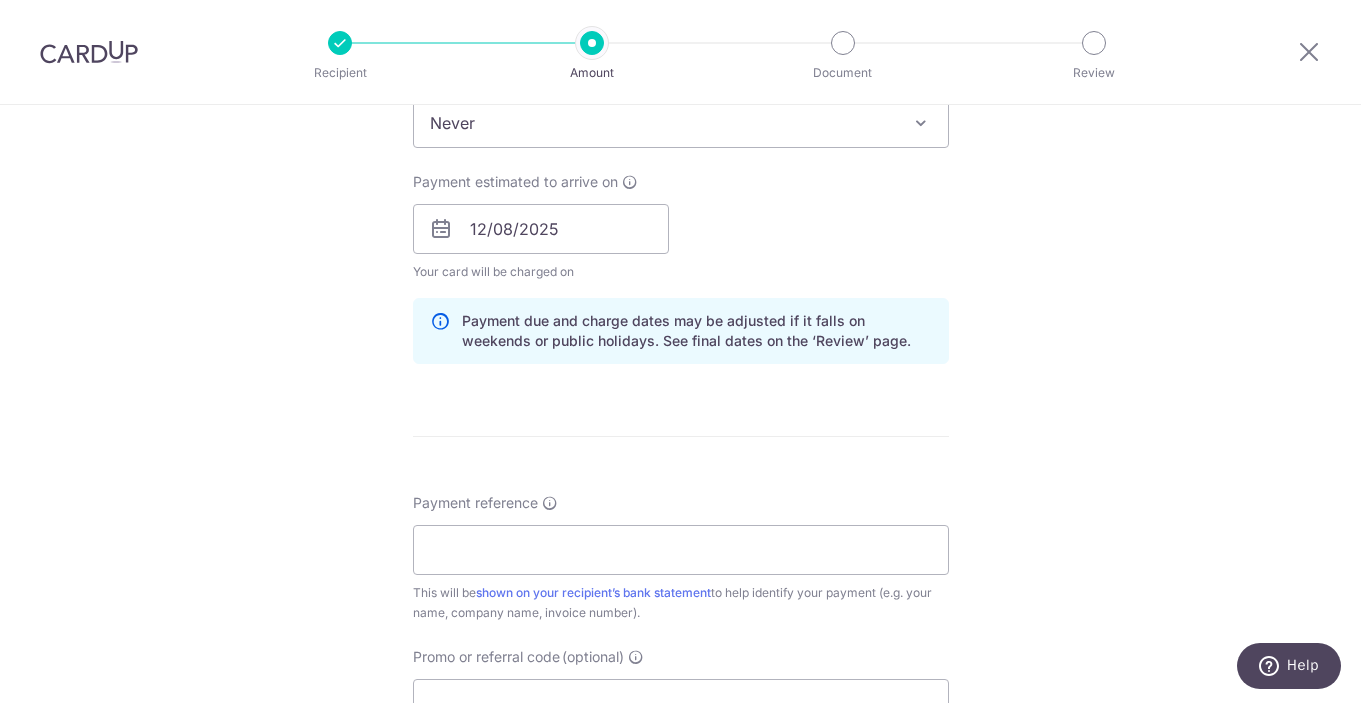 click on "Enter payment amount
SGD
2,448.00
2448.00
Recipient added successfully!
Select Card
**** 5660
Add credit card
Your Cards
**** 6005
**** 5660
**** 7951
Secure 256-bit SSL
Text
New card details
Card" at bounding box center [681, 216] 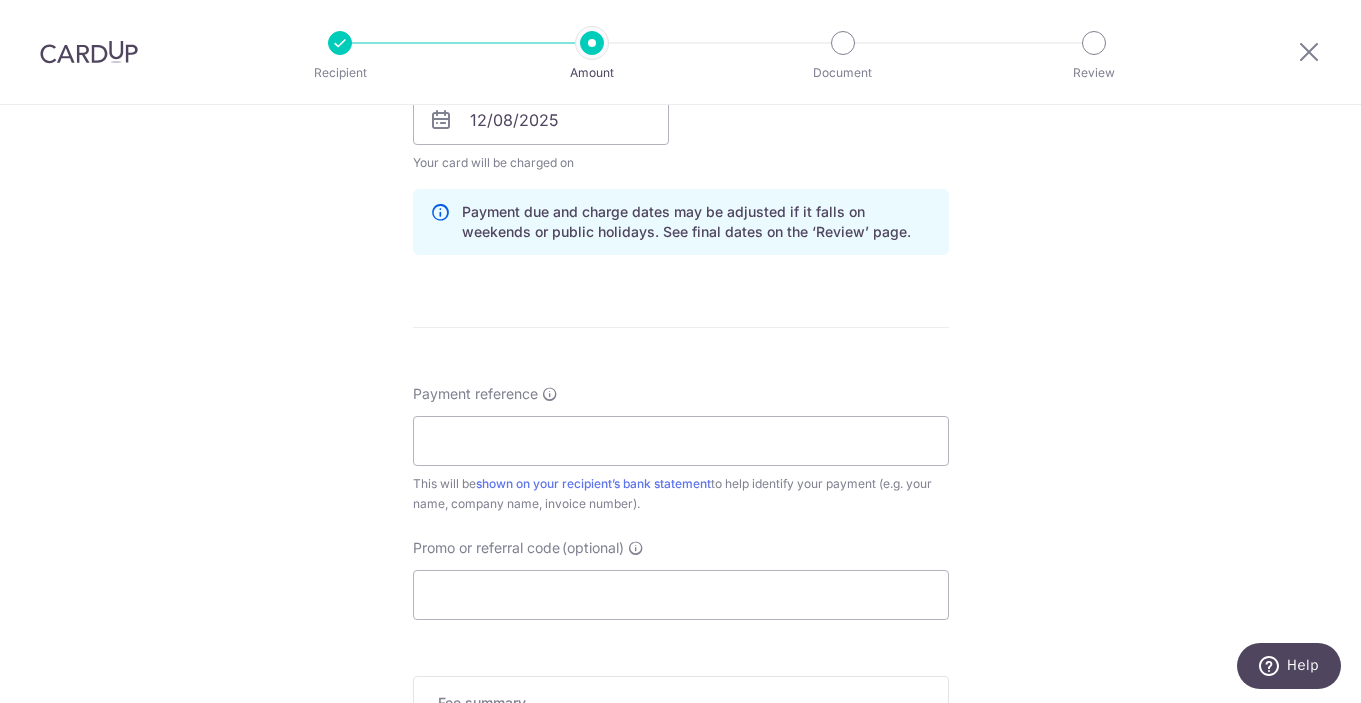 scroll, scrollTop: 979, scrollLeft: 0, axis: vertical 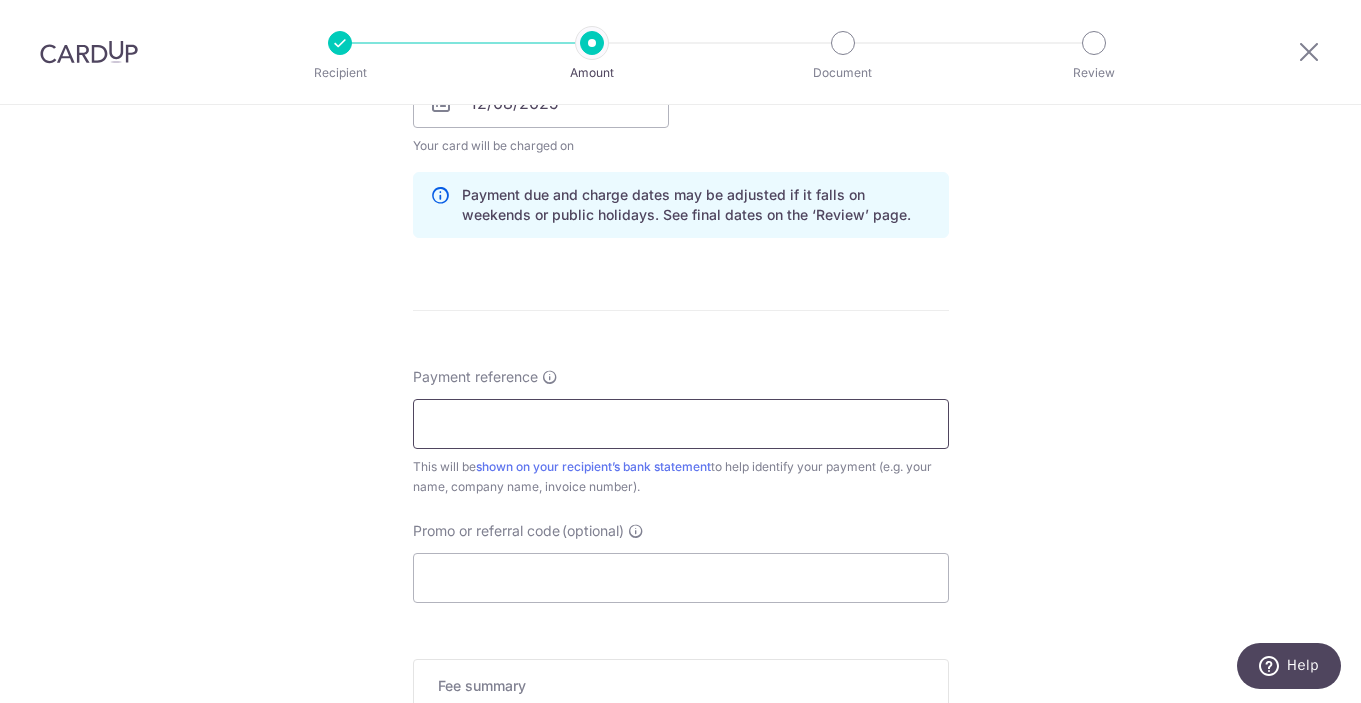 click on "Payment reference" at bounding box center (681, 424) 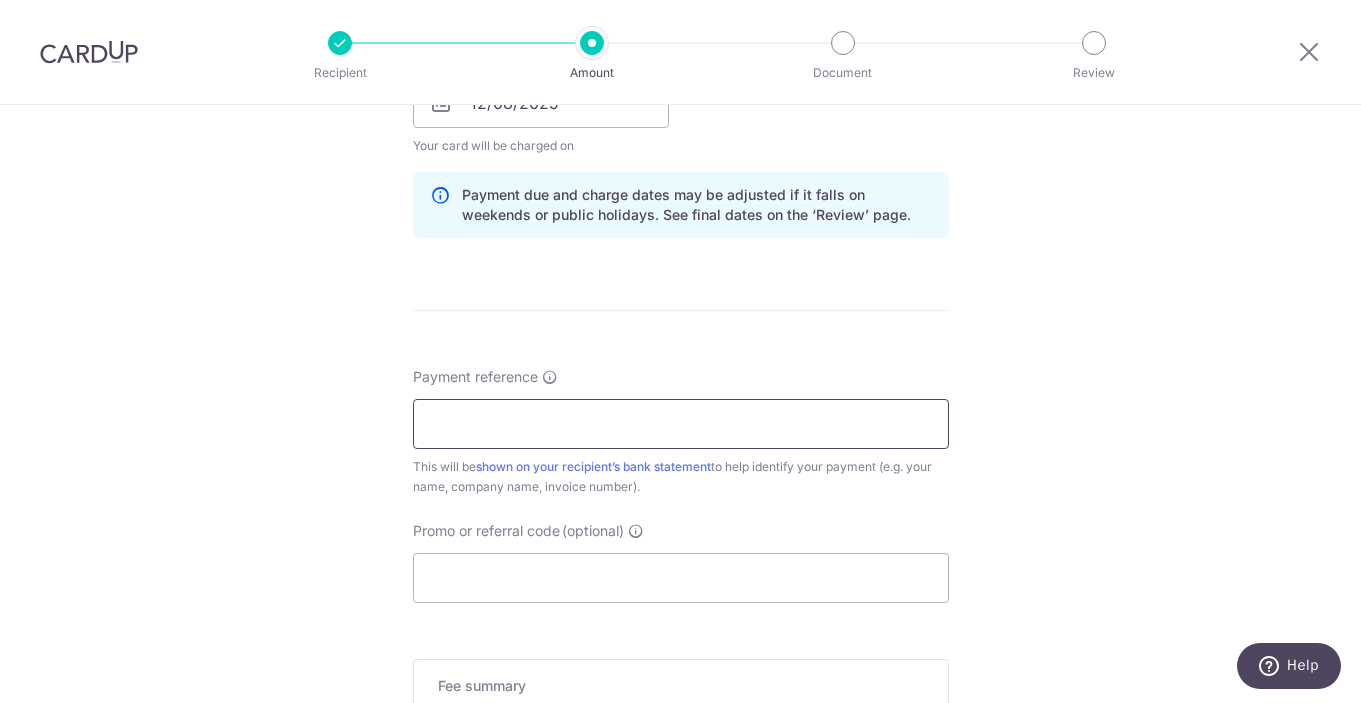 type on "Michelle 8545" 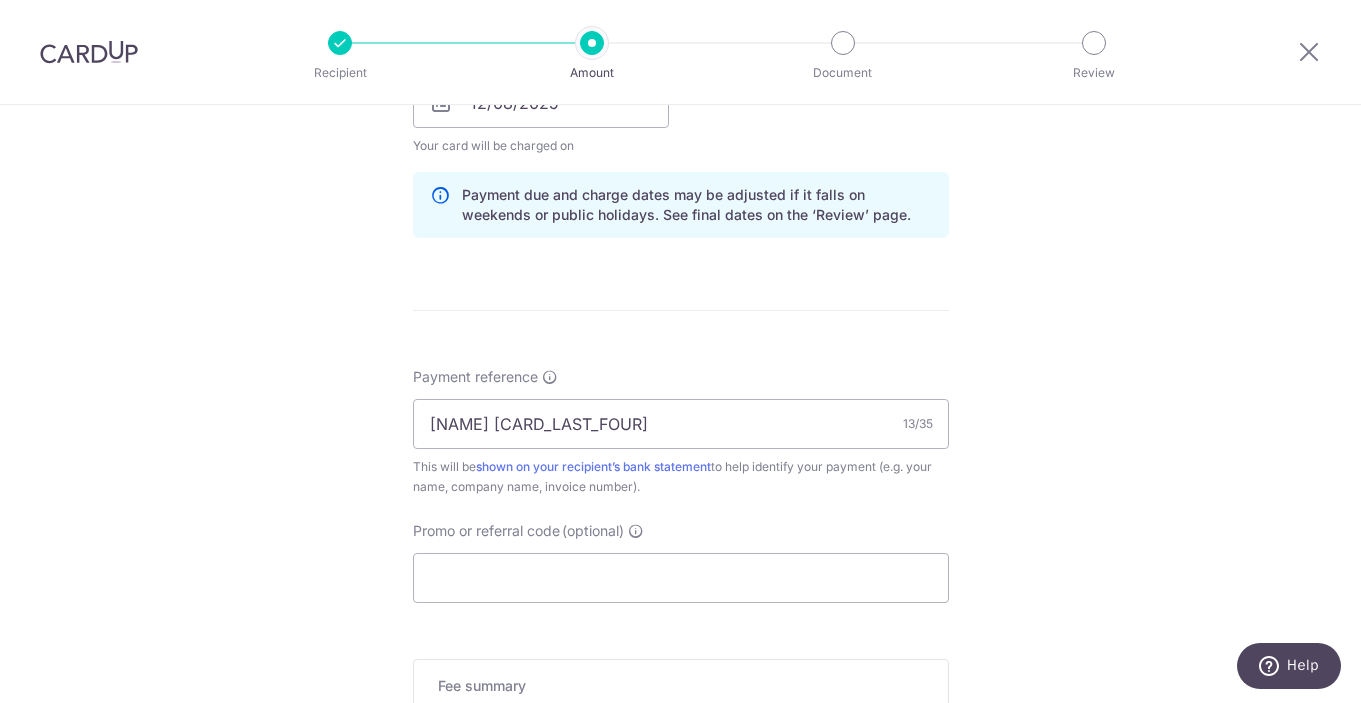 click on "Tell us more about your payment
Enter payment amount
SGD
2,448.00
2448.00
Recipient added successfully!
Select Card
**** 5660
Add credit card
Your Cards
**** 6005
**** 5660
**** 7951
Secure 256-bit SSL
Text
New card details" at bounding box center (680, 71) 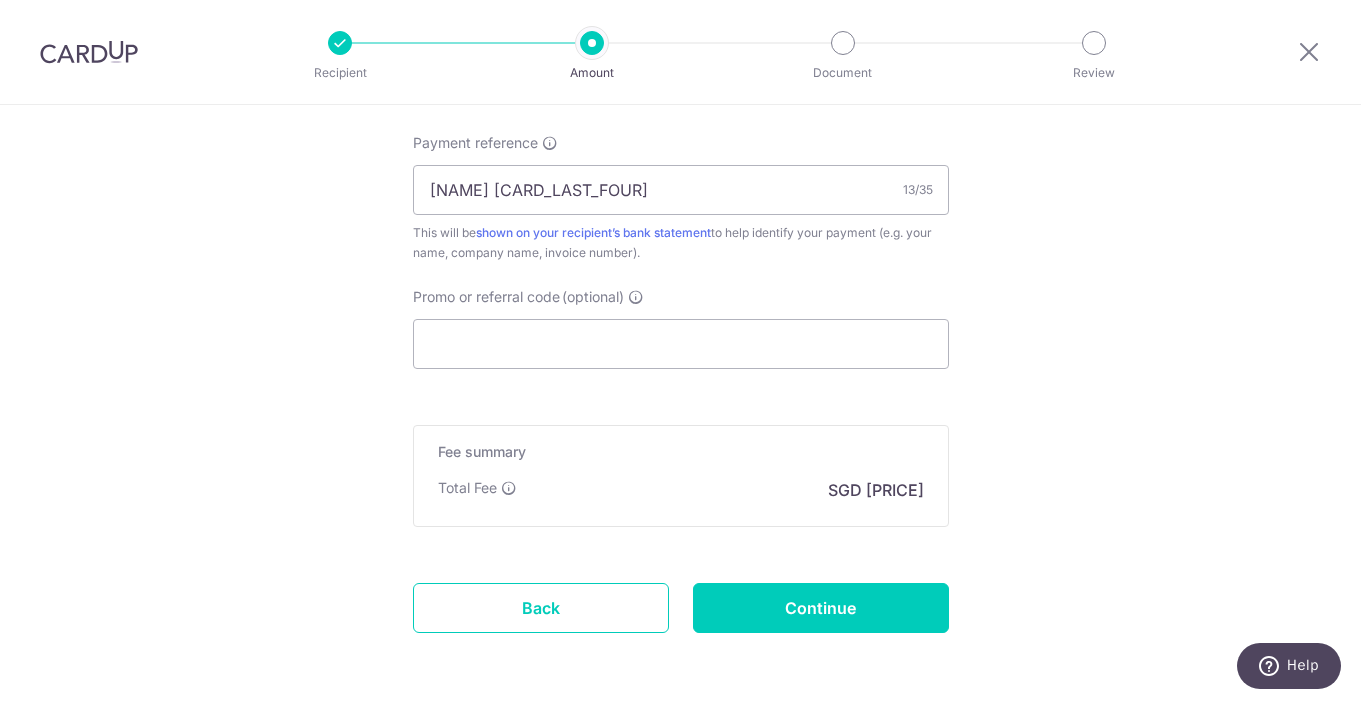 scroll, scrollTop: 1290, scrollLeft: 0, axis: vertical 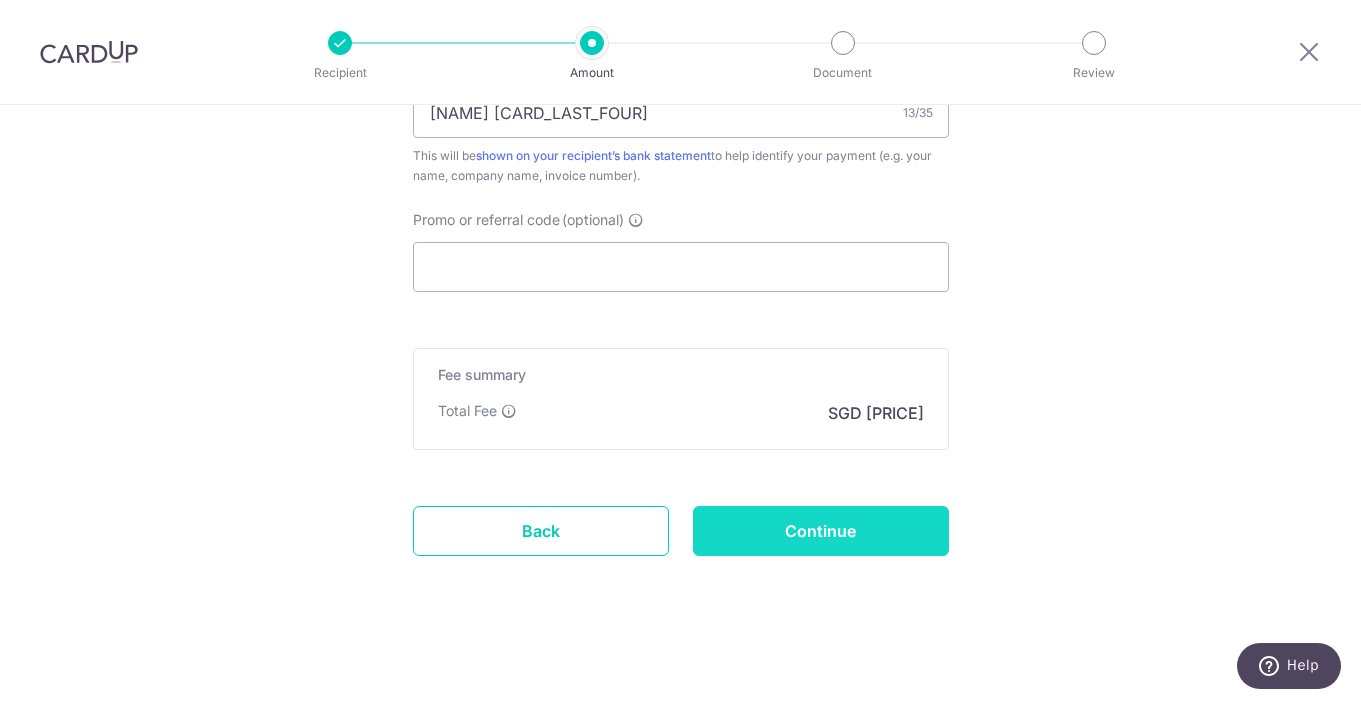 click on "Continue" at bounding box center [821, 531] 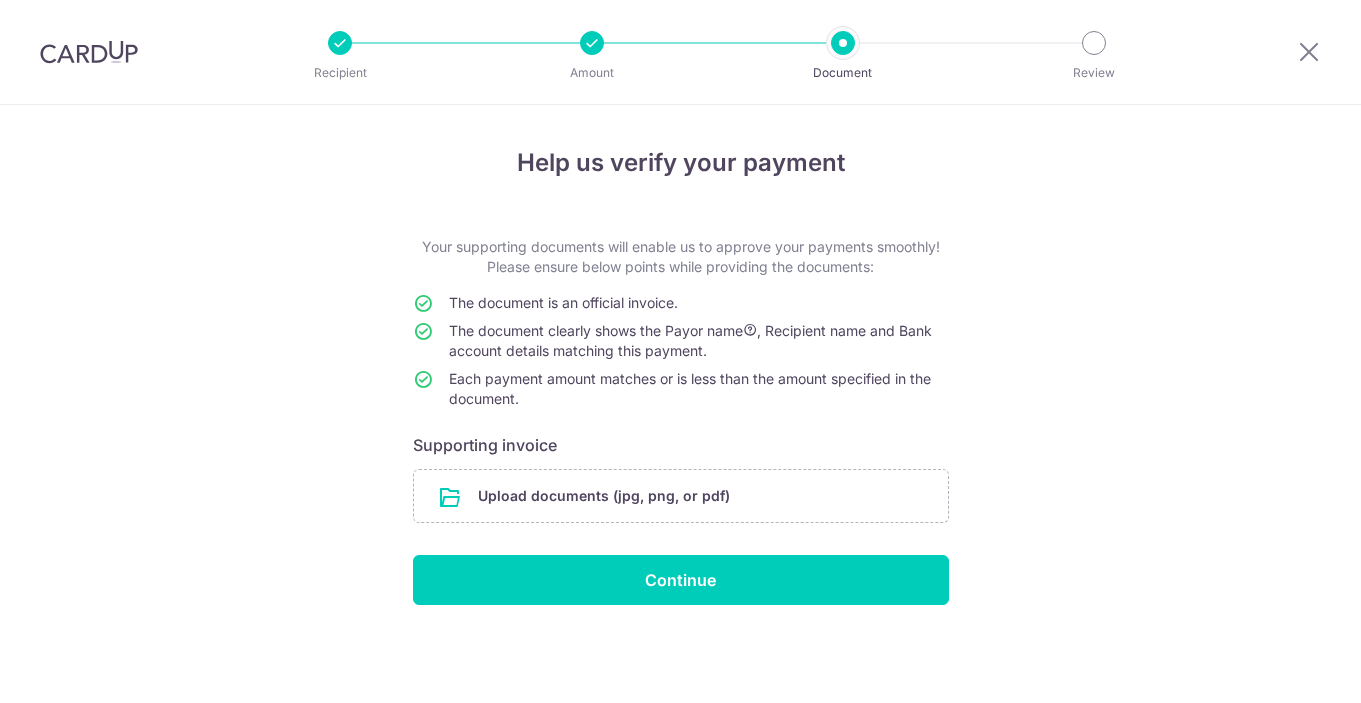 scroll, scrollTop: 0, scrollLeft: 0, axis: both 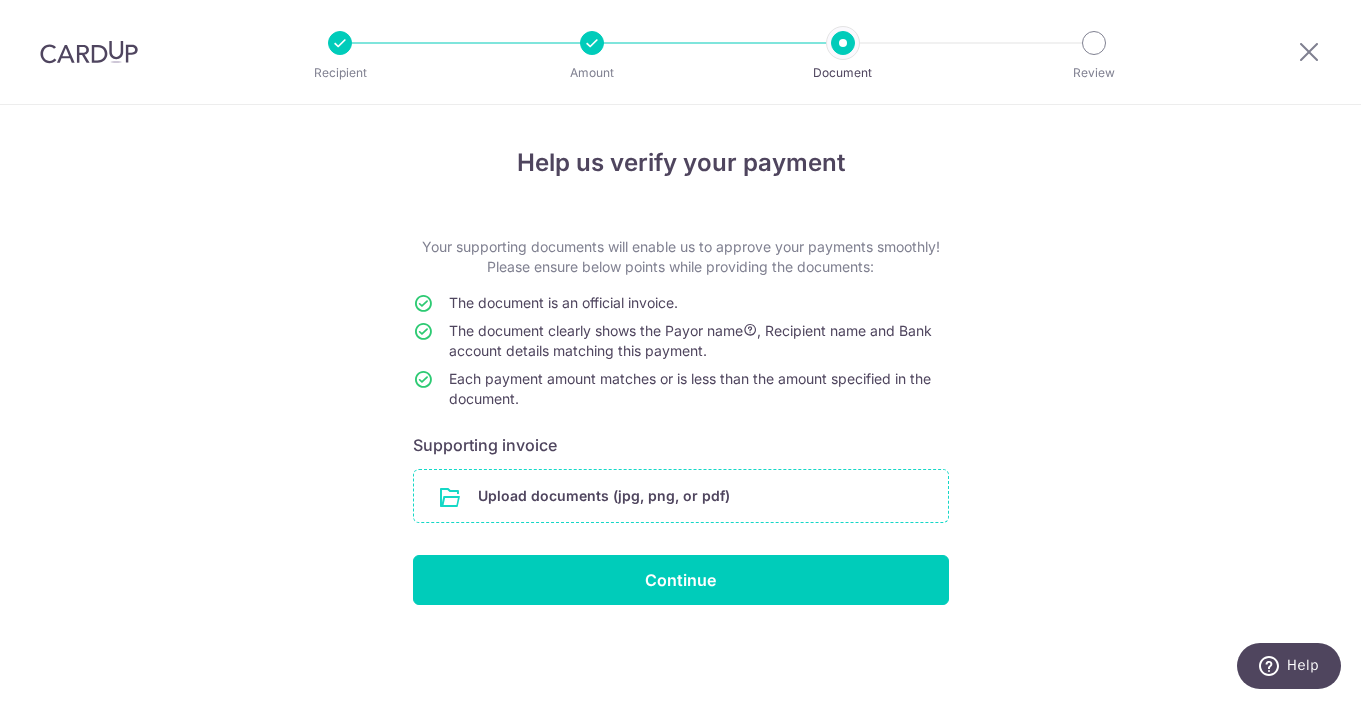 click at bounding box center (681, 496) 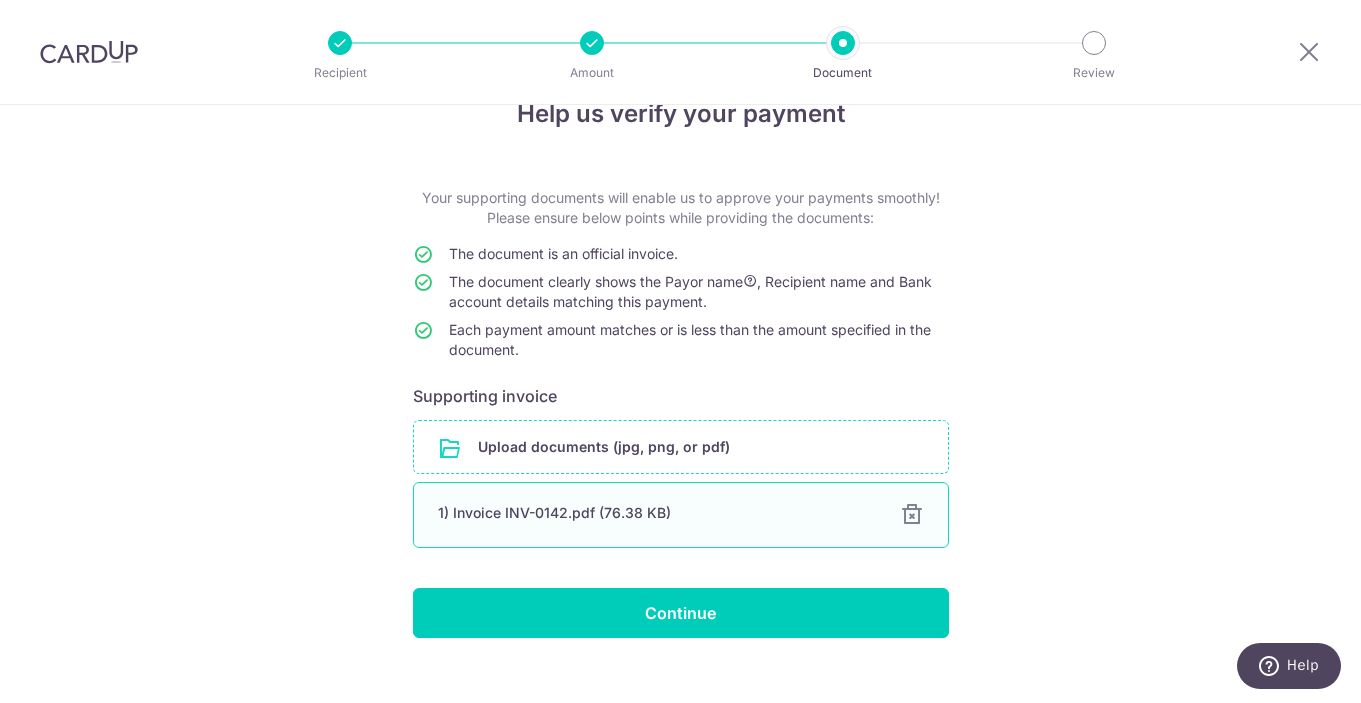 scroll, scrollTop: 78, scrollLeft: 0, axis: vertical 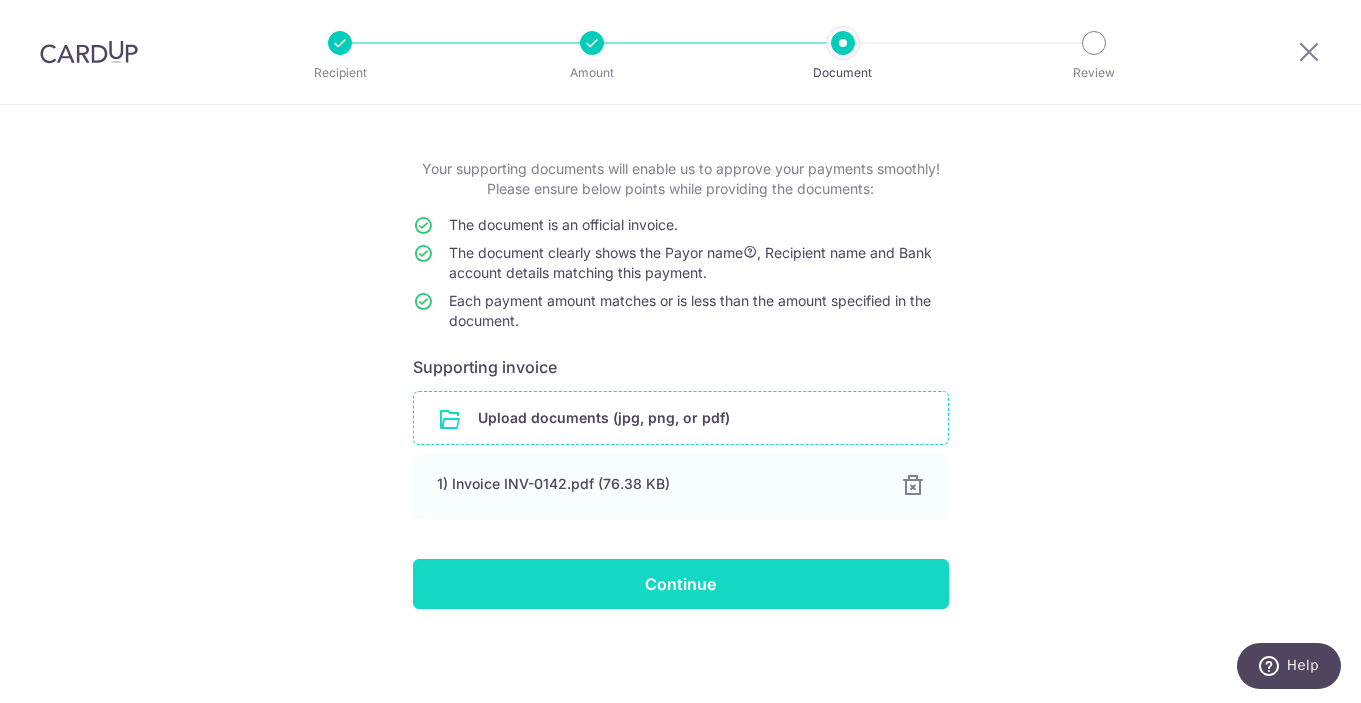 click on "Continue" at bounding box center [681, 584] 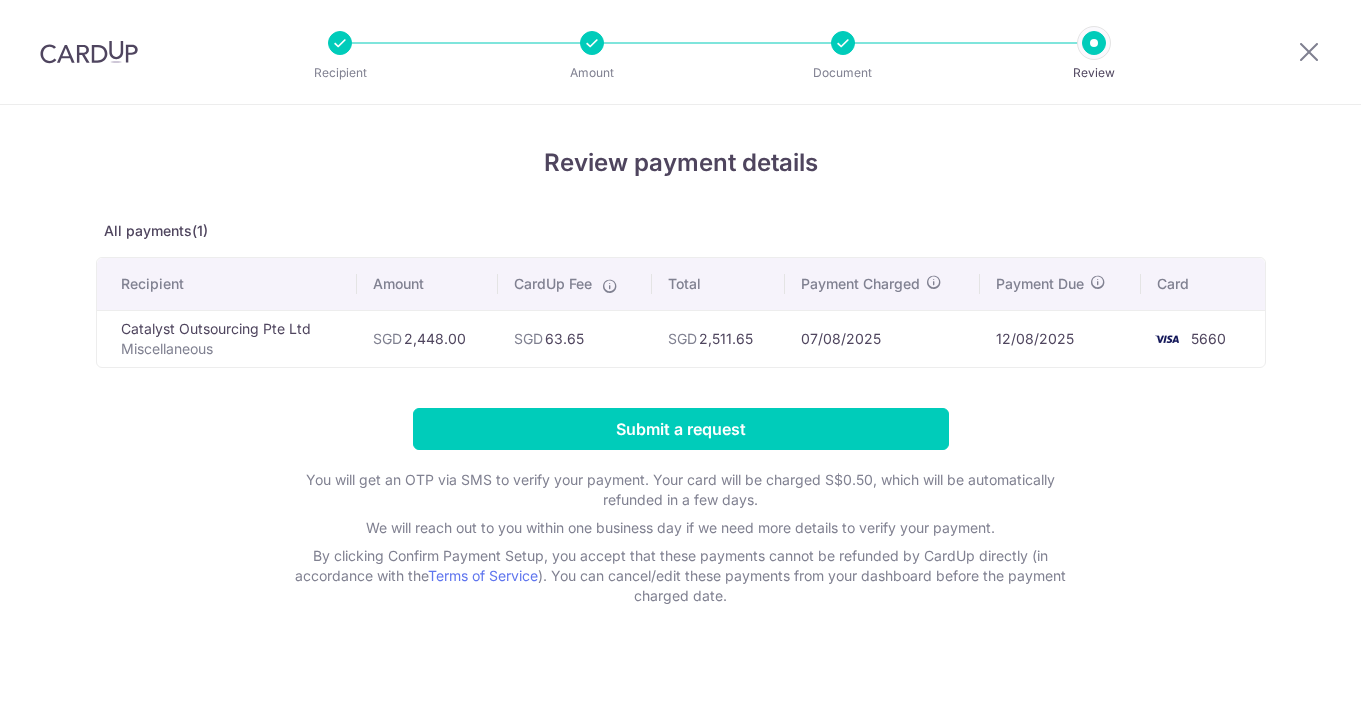 scroll, scrollTop: 0, scrollLeft: 0, axis: both 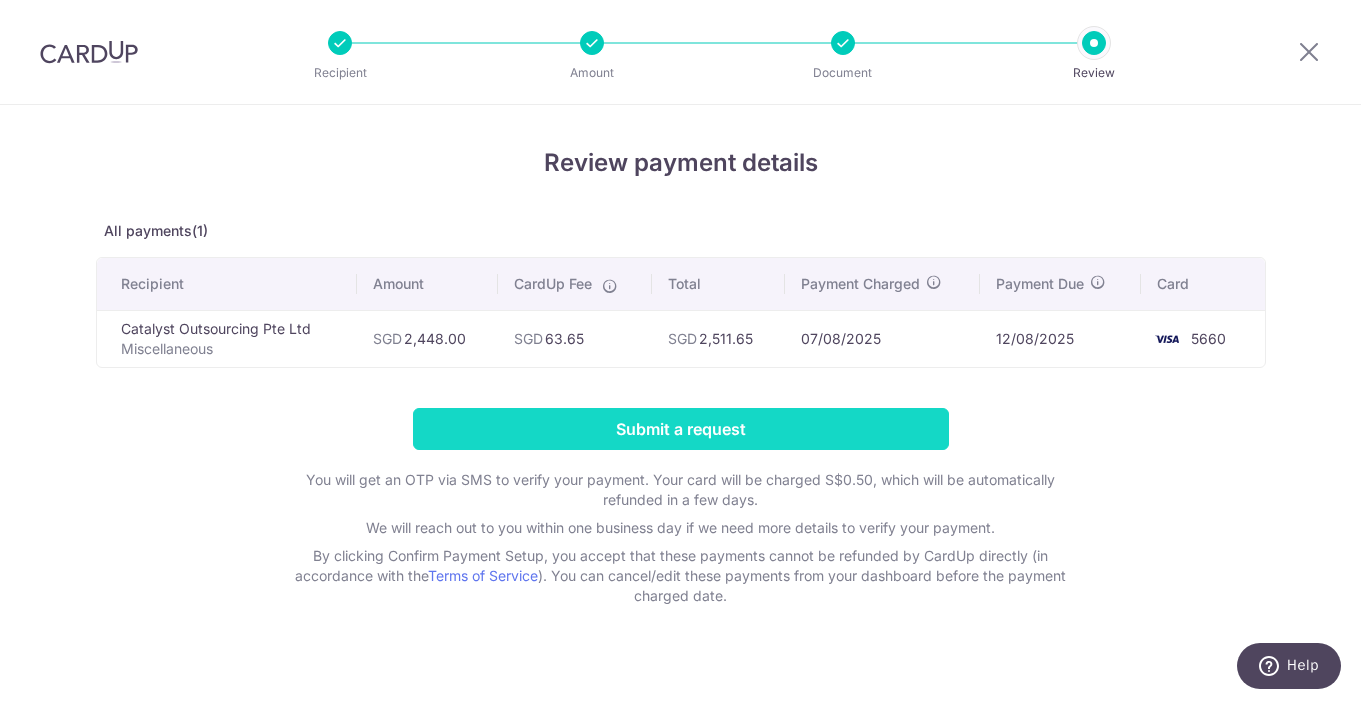 click on "Submit a request" at bounding box center [681, 429] 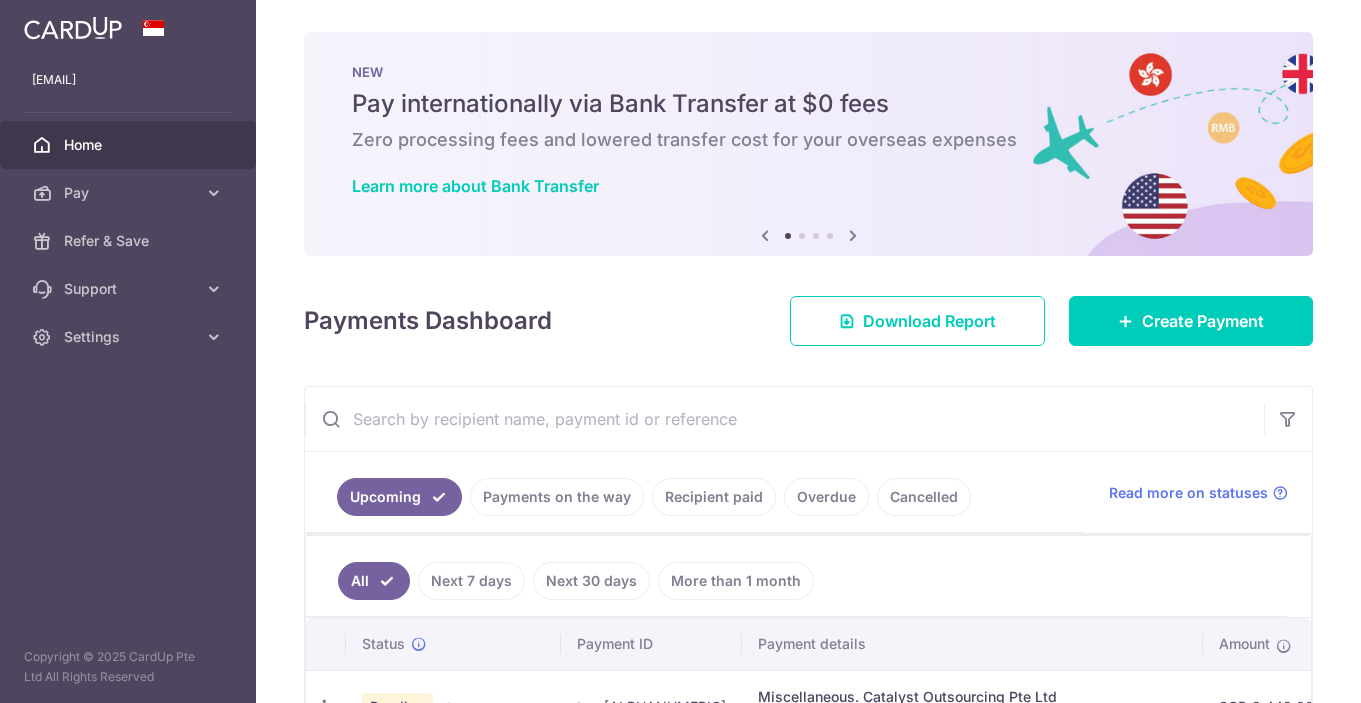 scroll, scrollTop: 0, scrollLeft: 0, axis: both 